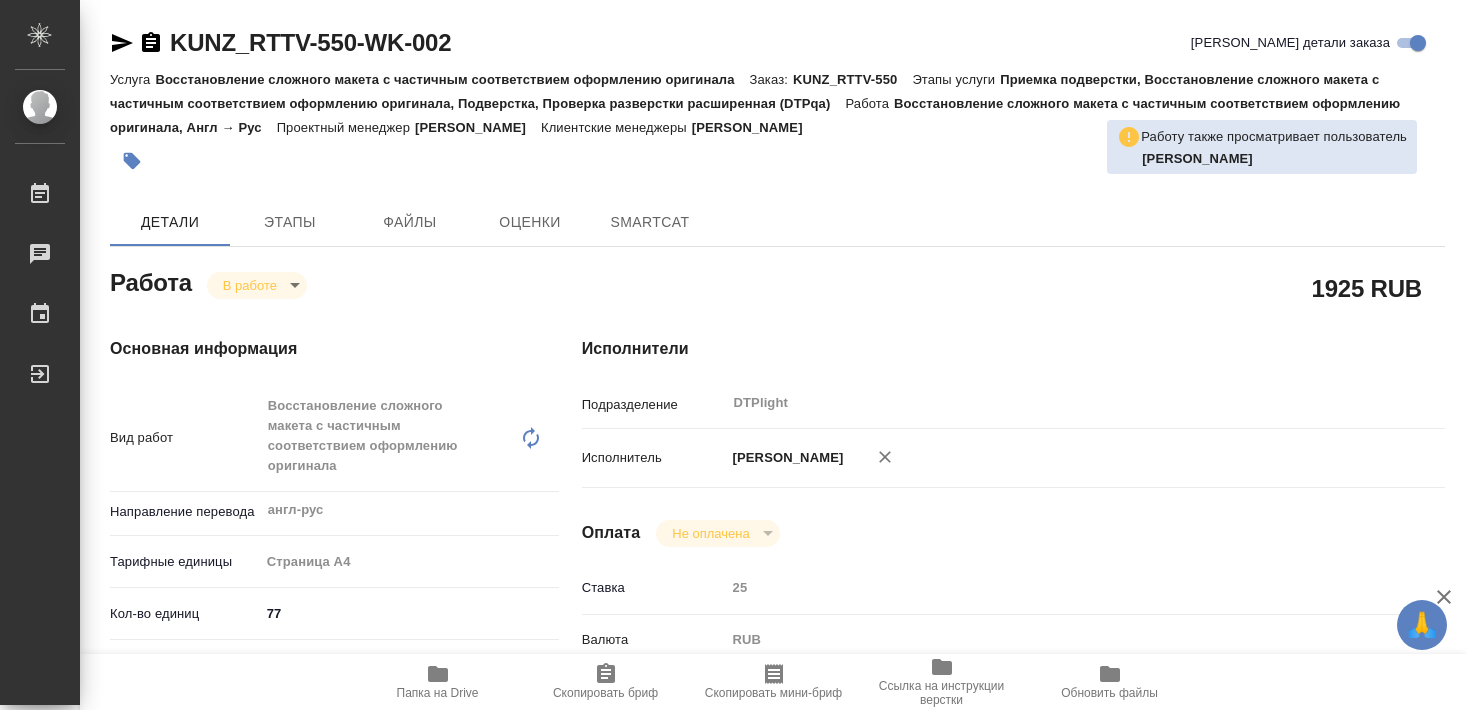 scroll, scrollTop: 0, scrollLeft: 0, axis: both 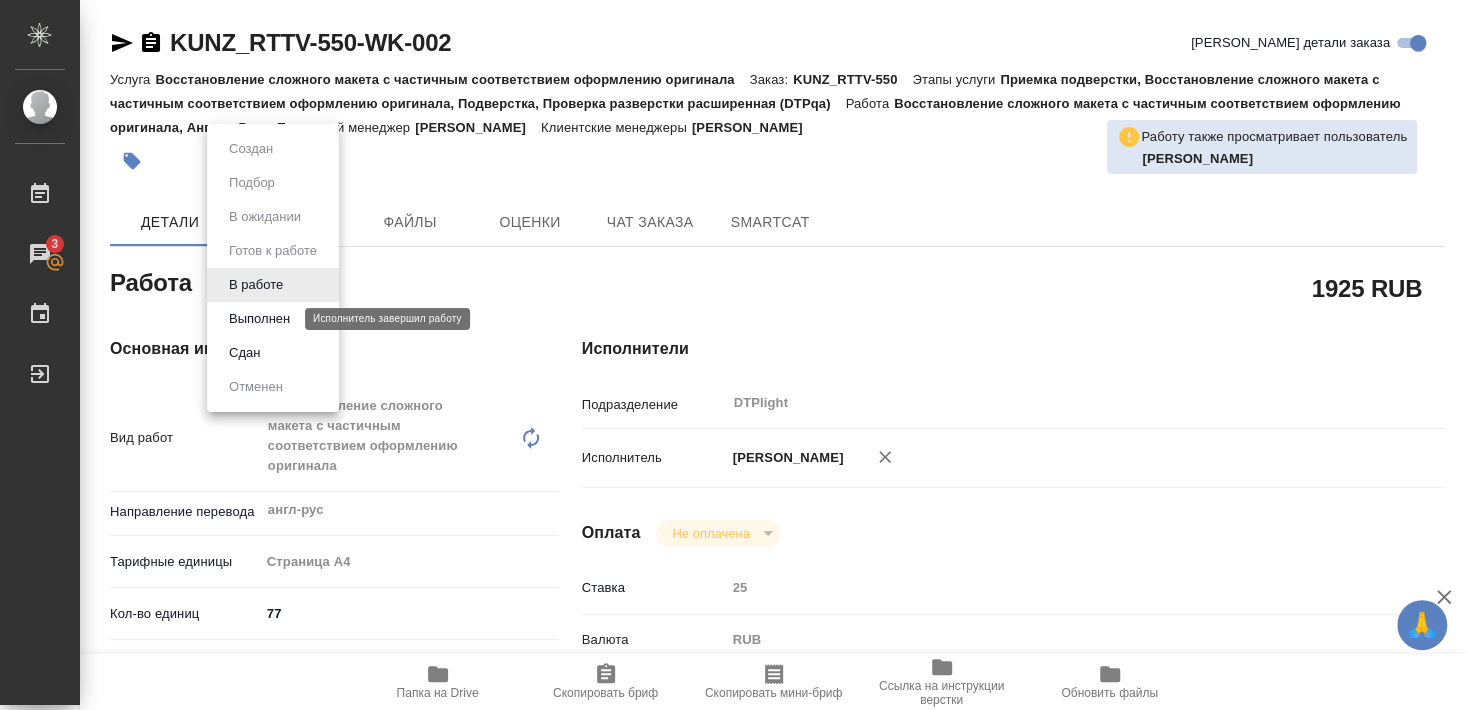 click on "Выполнен" at bounding box center (259, 319) 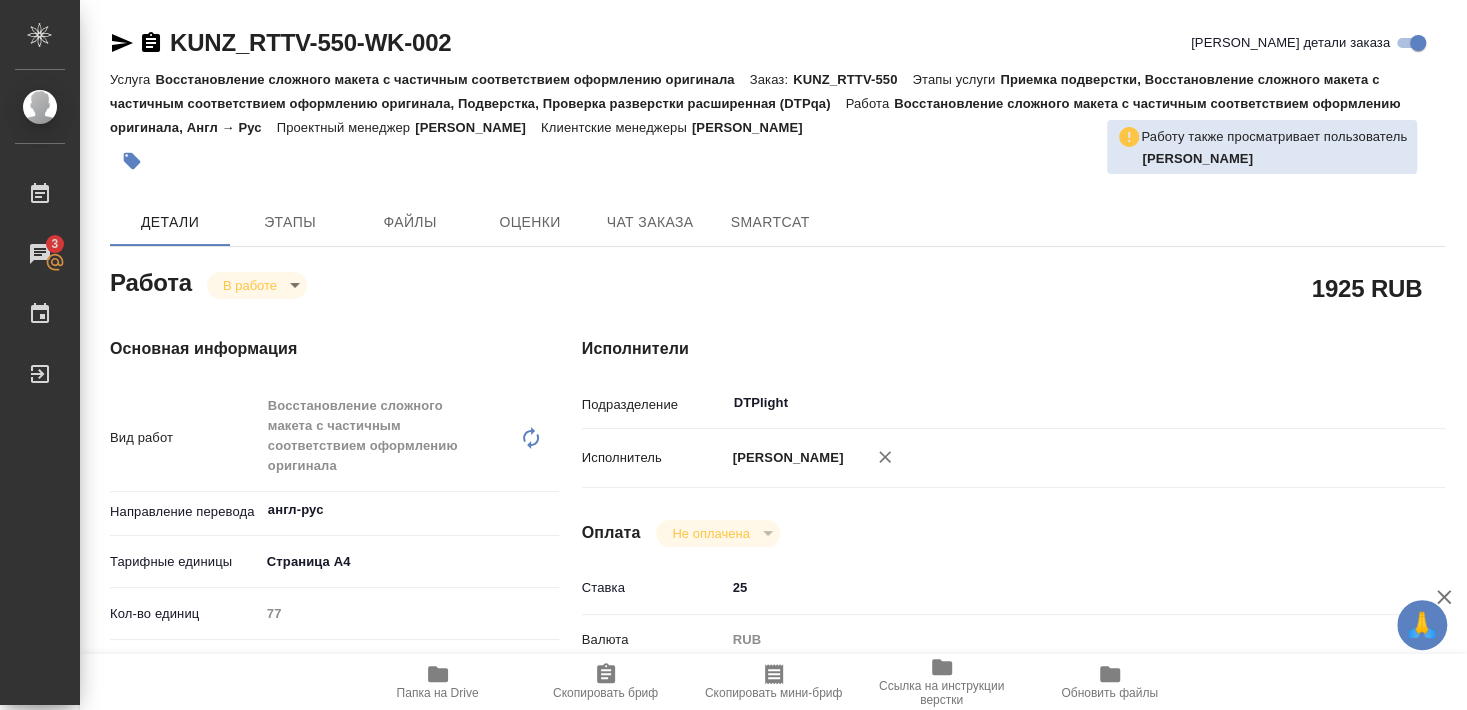 type on "x" 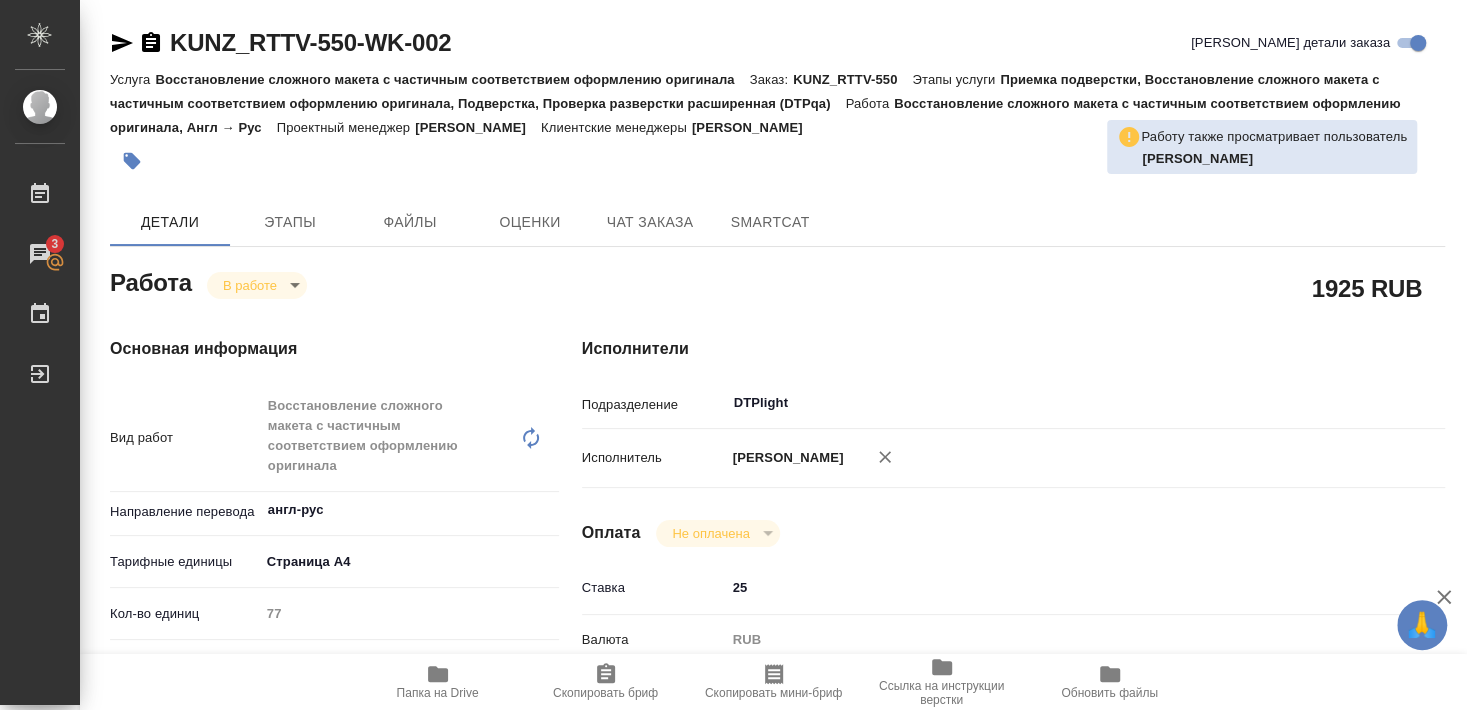 type on "x" 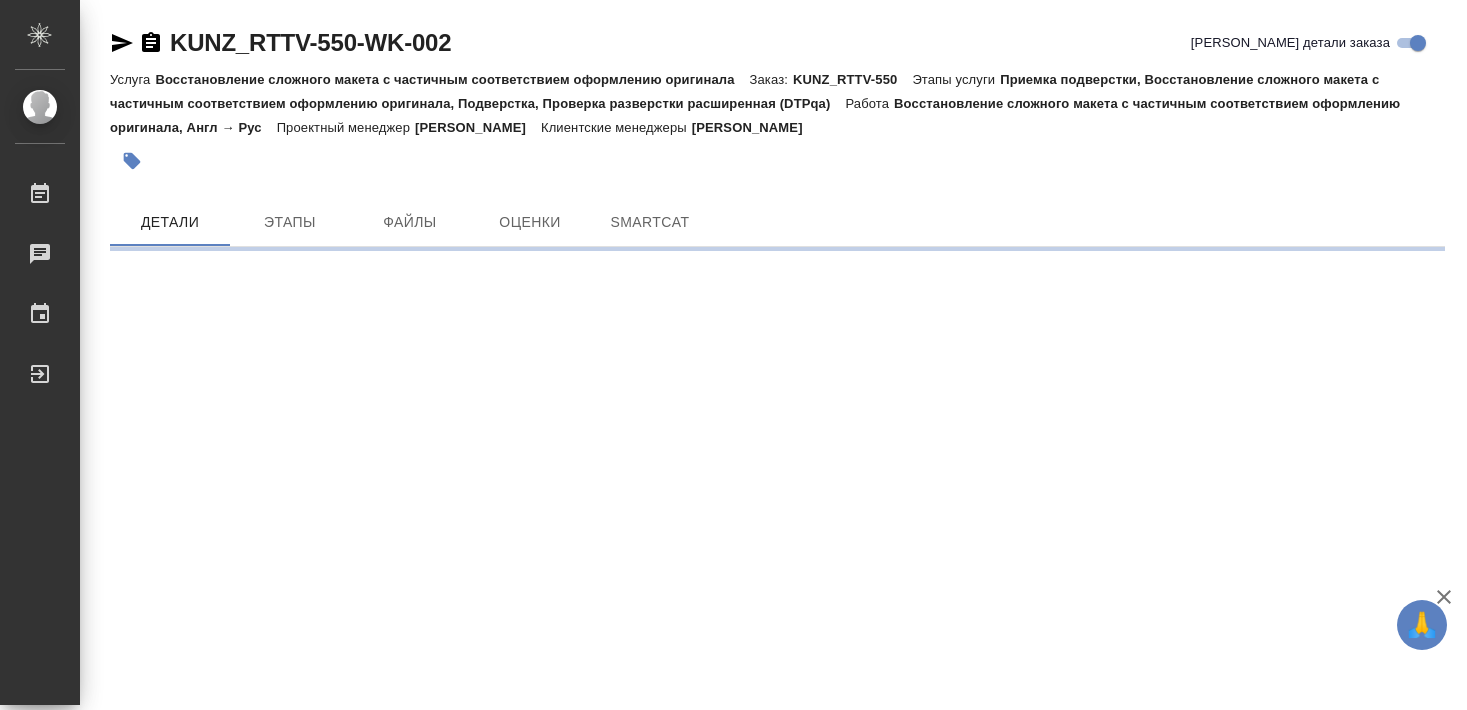 scroll, scrollTop: 0, scrollLeft: 0, axis: both 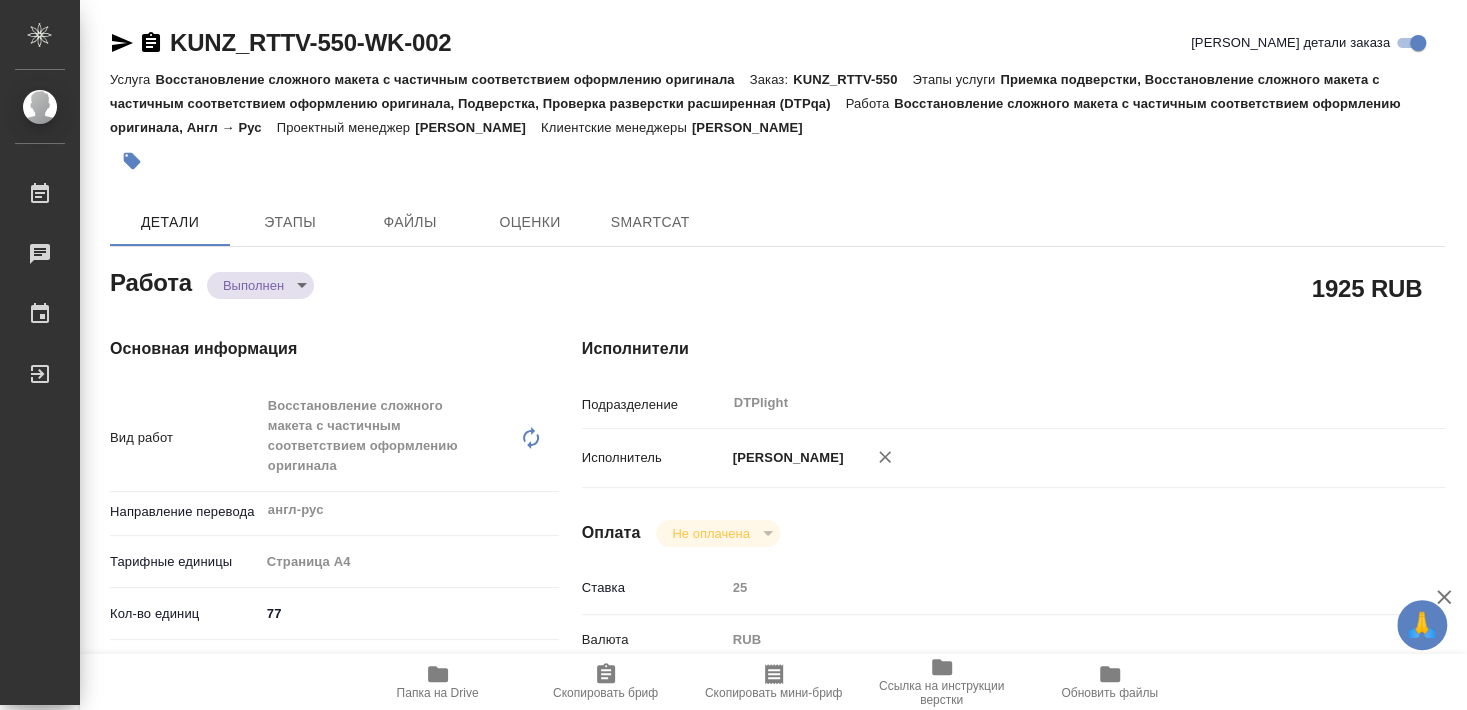 type on "x" 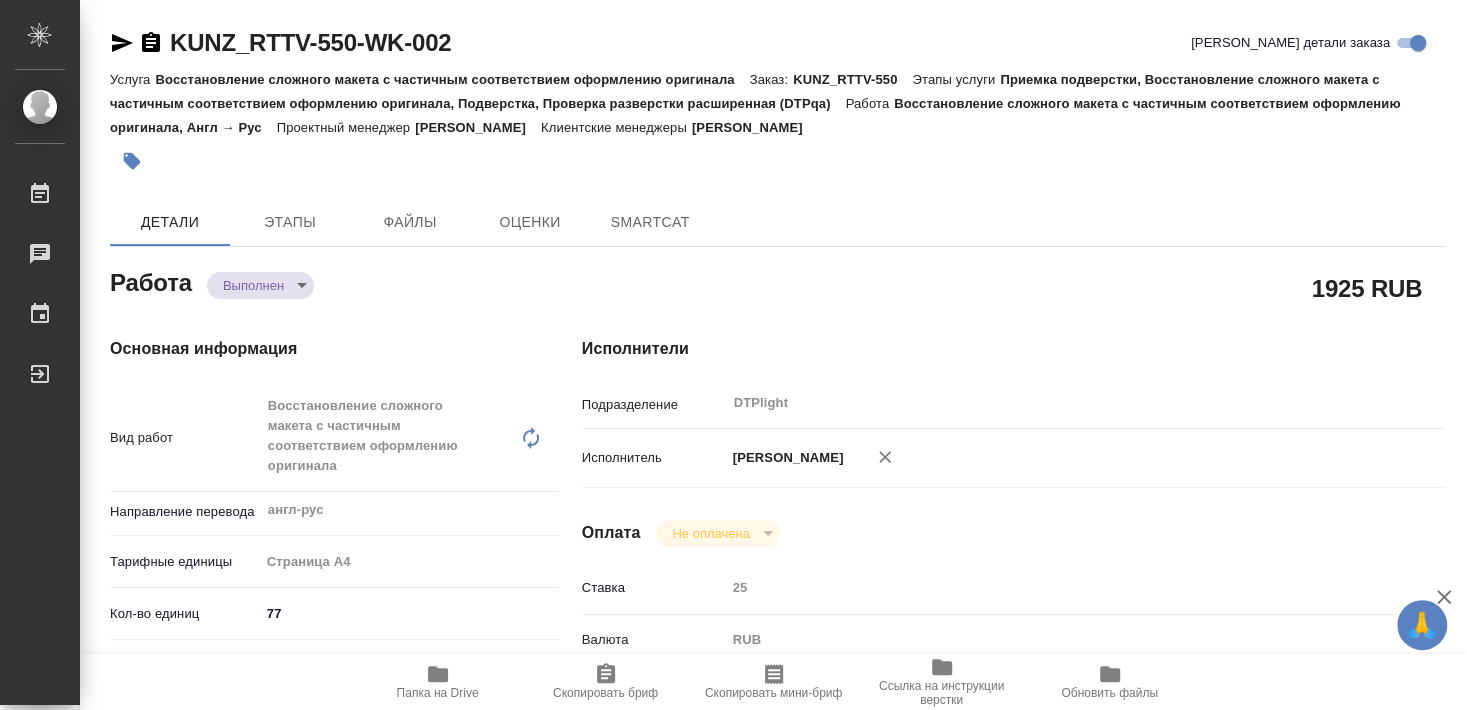type on "x" 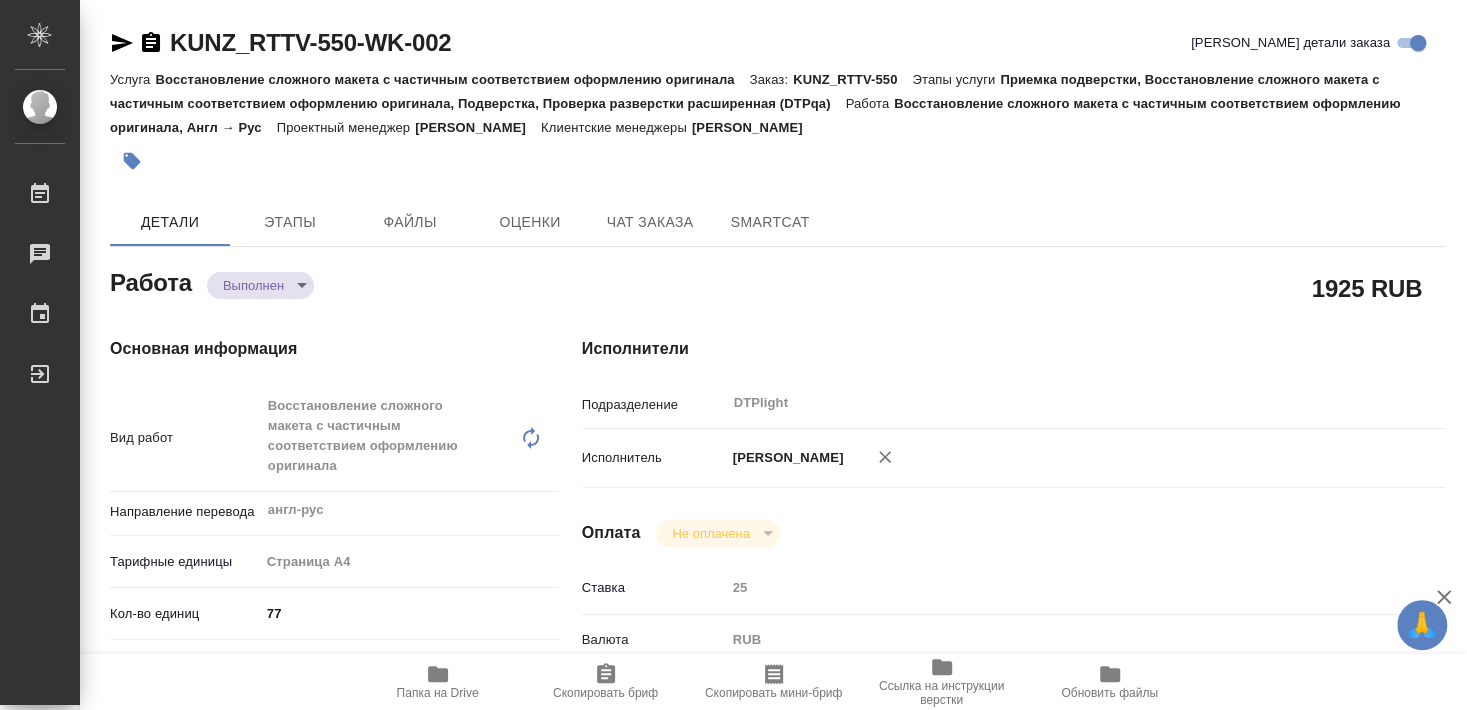 type on "x" 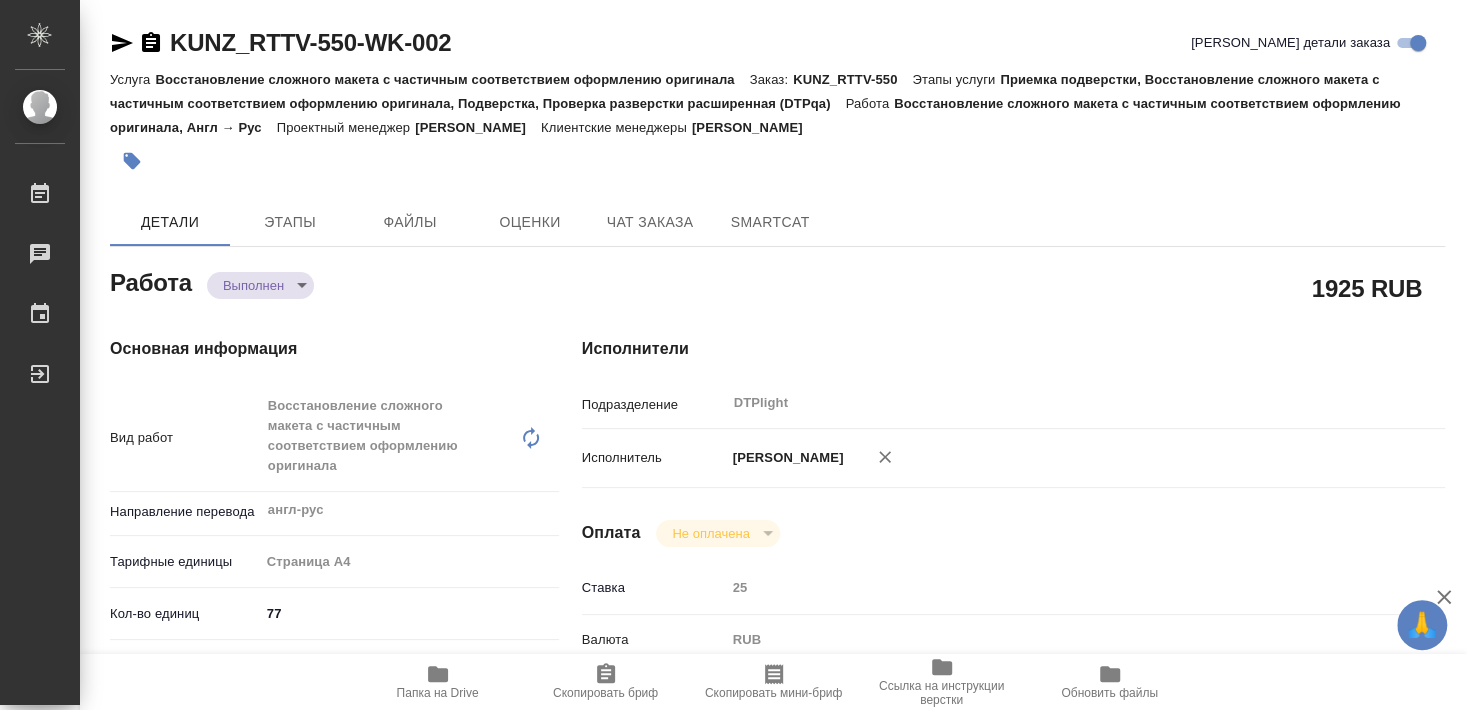 type on "x" 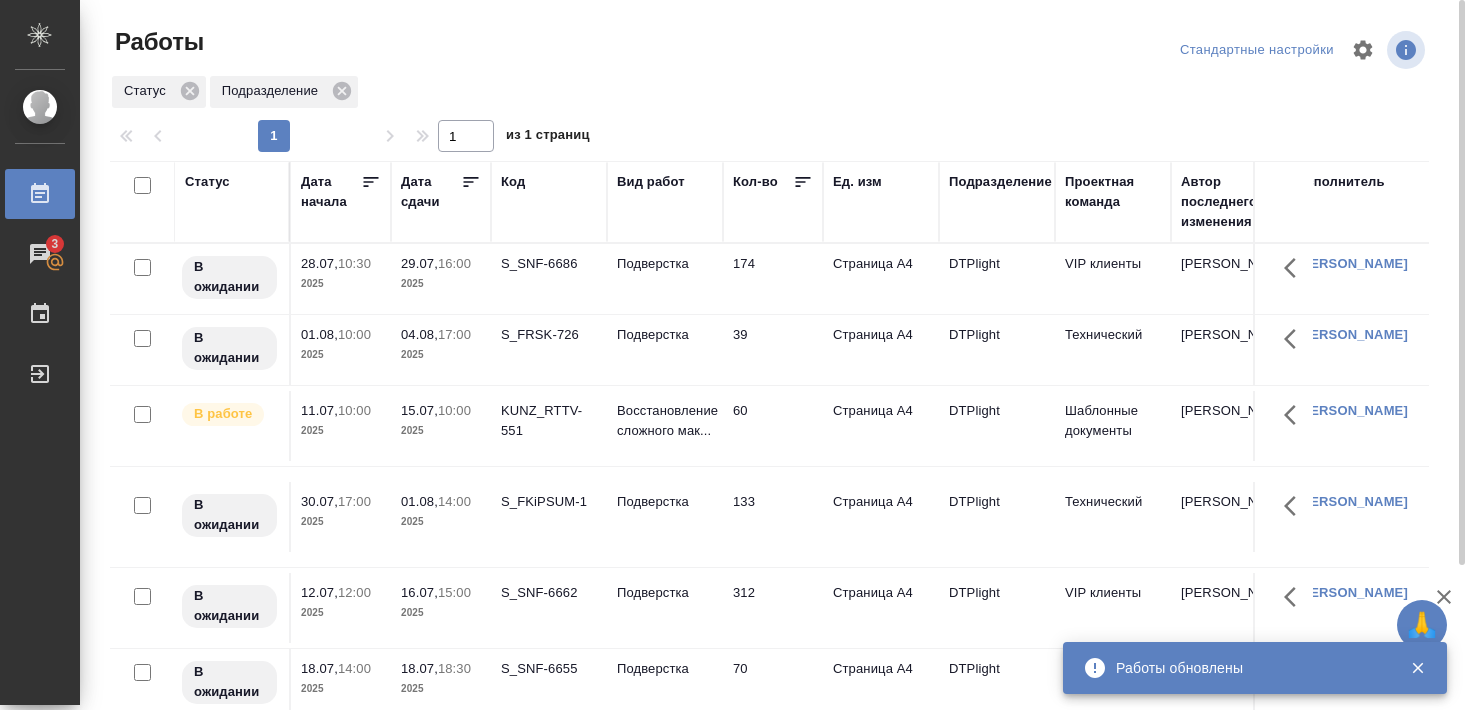 scroll, scrollTop: 0, scrollLeft: 0, axis: both 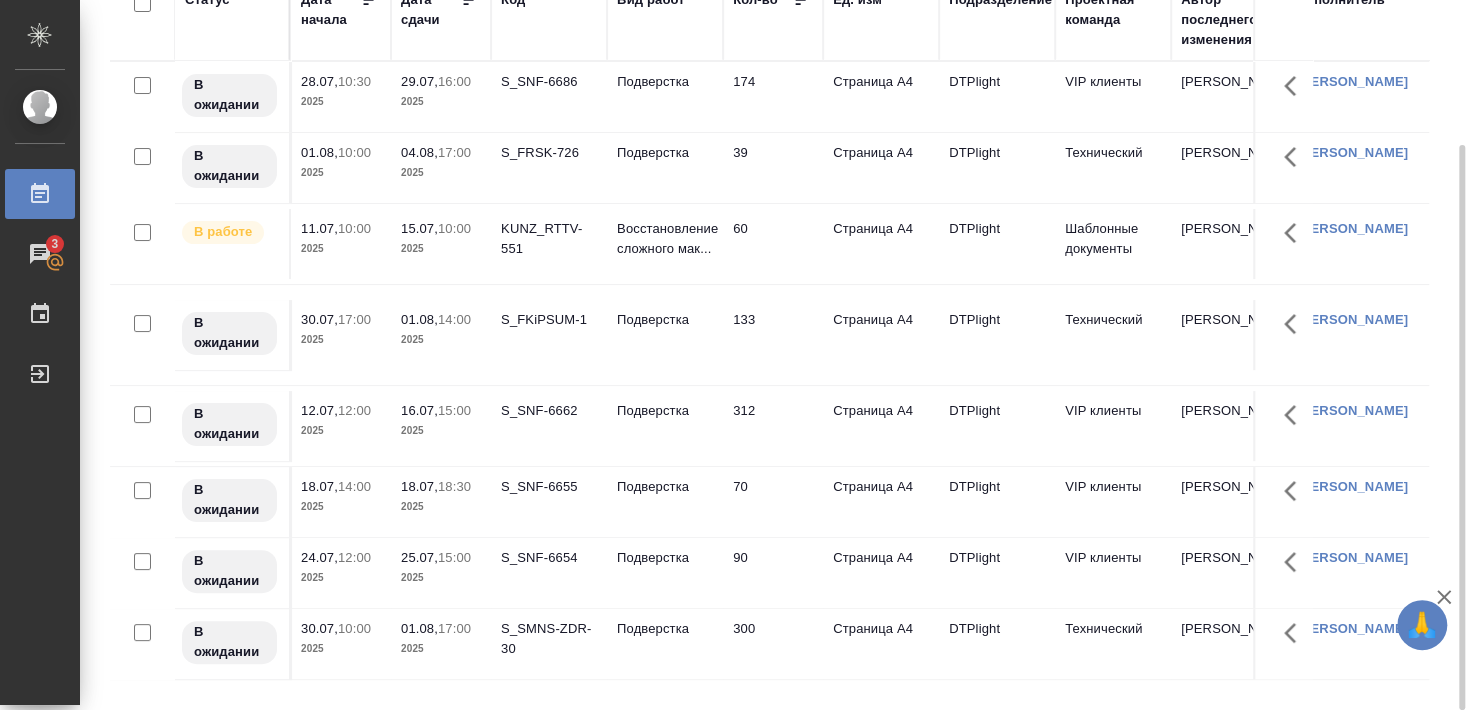 click on "KUNZ_RTTV-551" at bounding box center [549, 82] 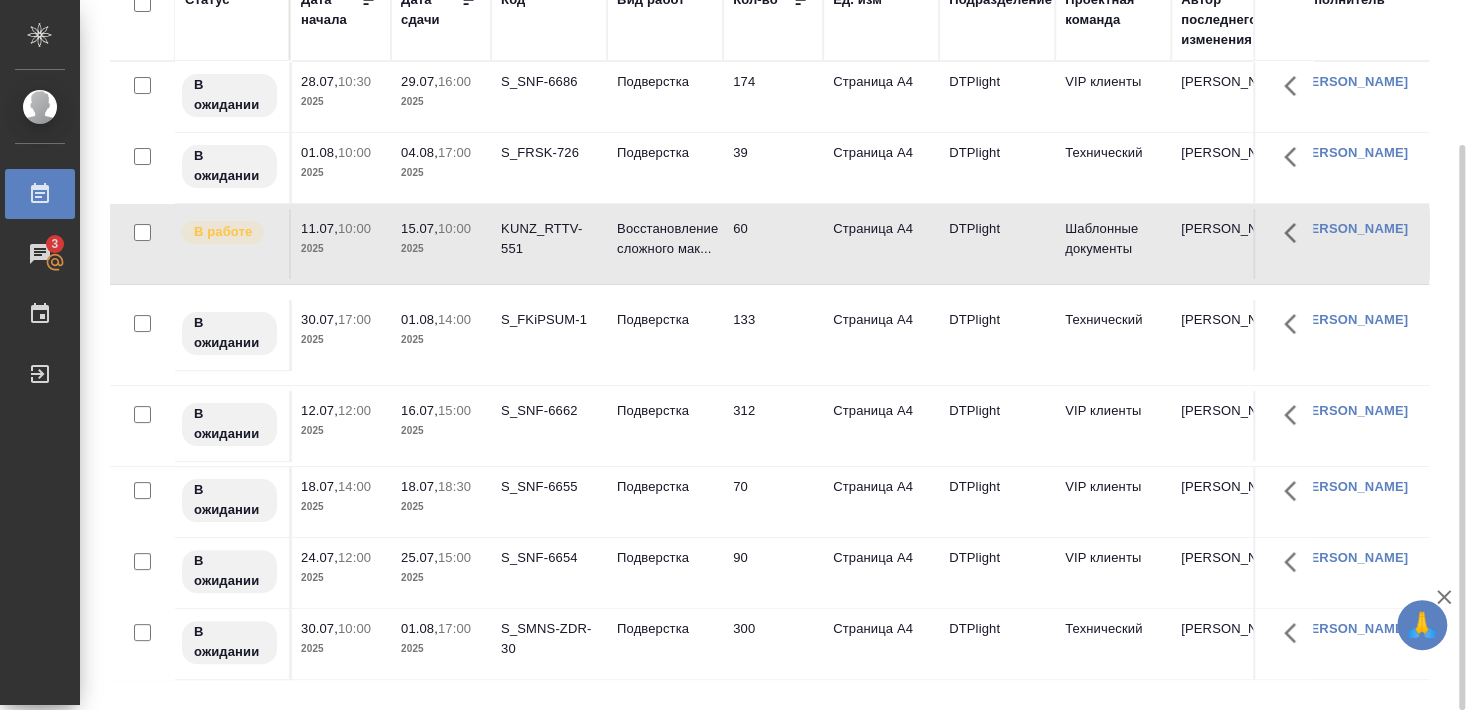 click on "KUNZ_RTTV-551" at bounding box center (549, 82) 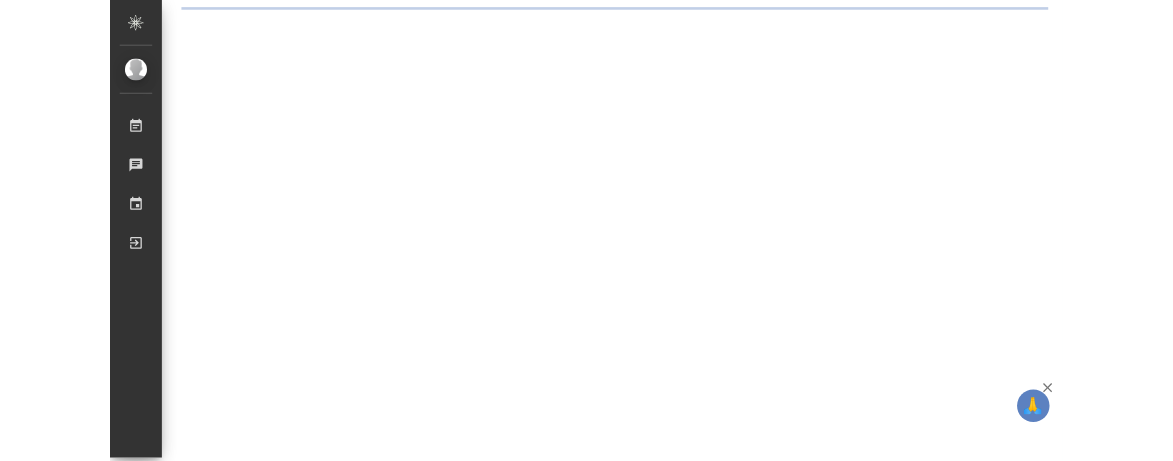 scroll, scrollTop: 0, scrollLeft: 0, axis: both 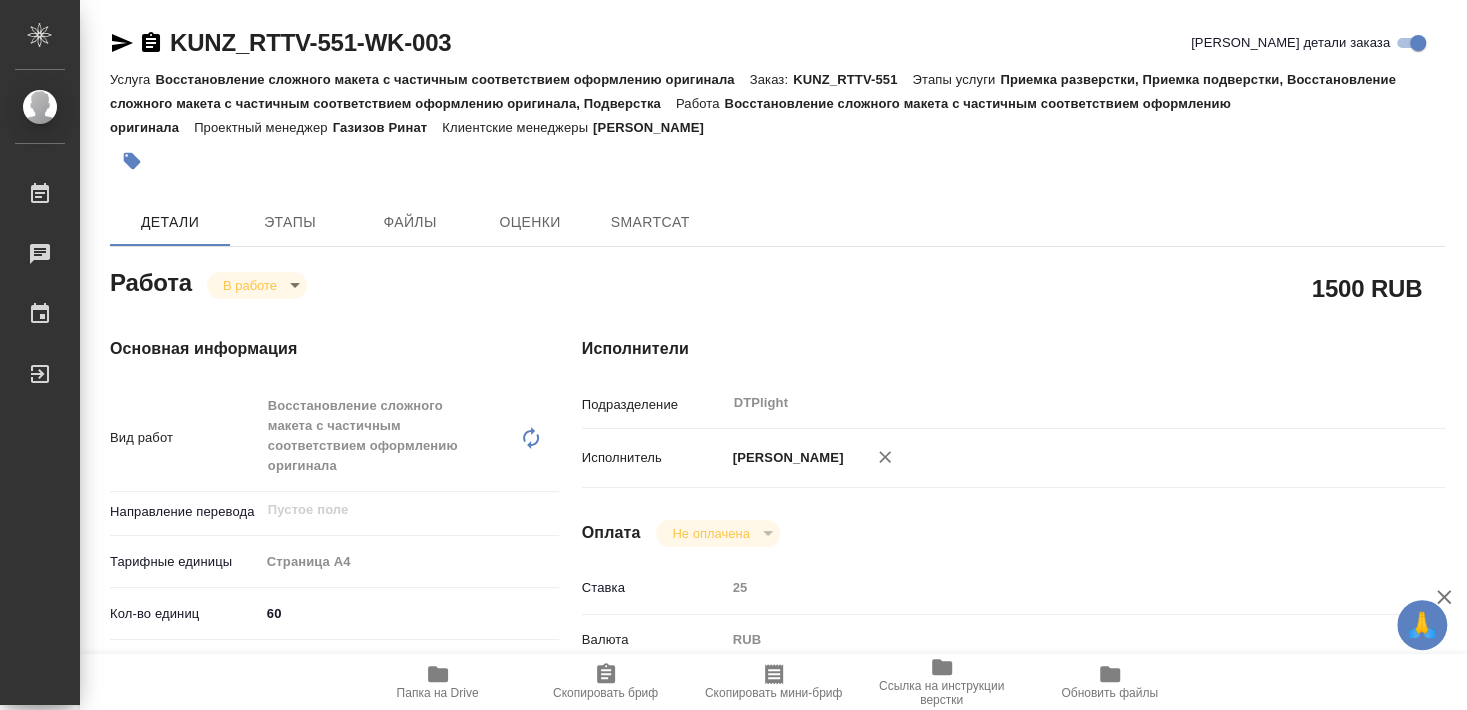 type on "x" 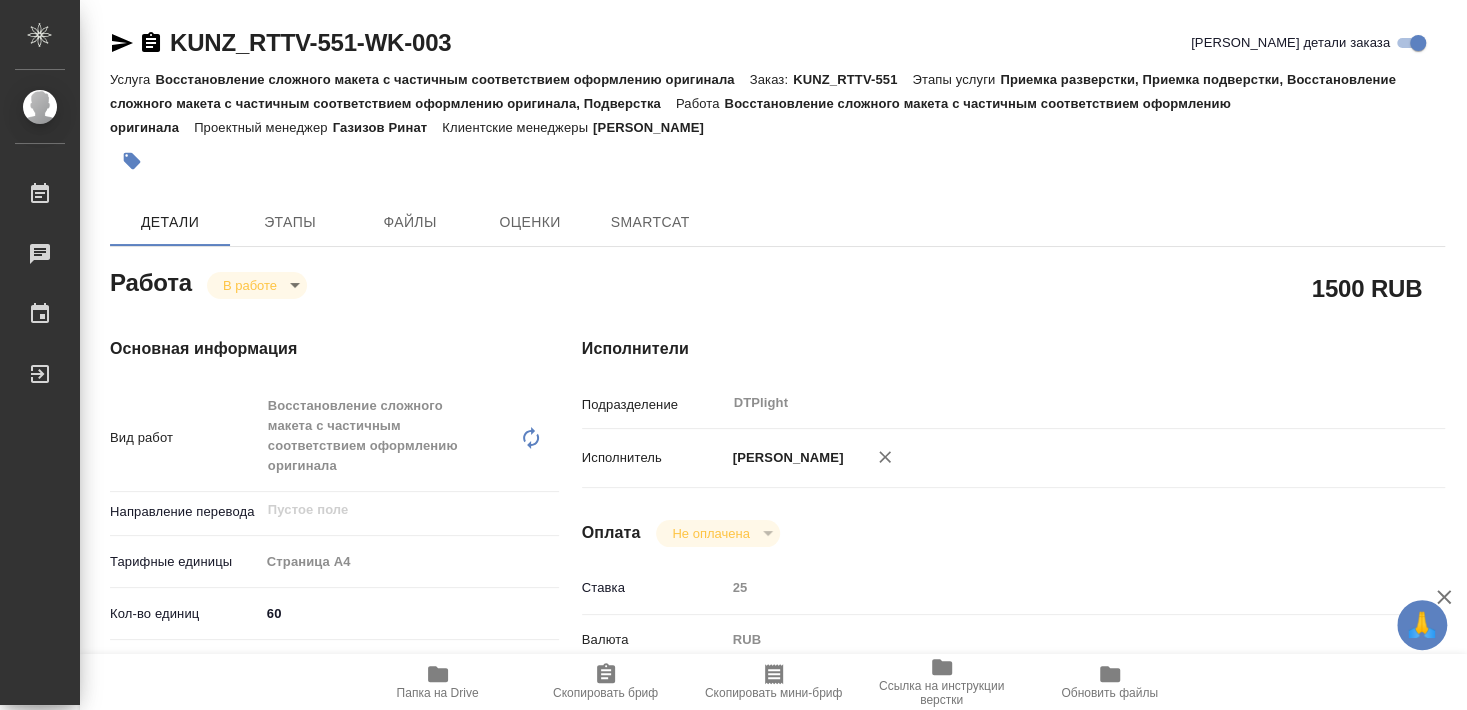 type on "x" 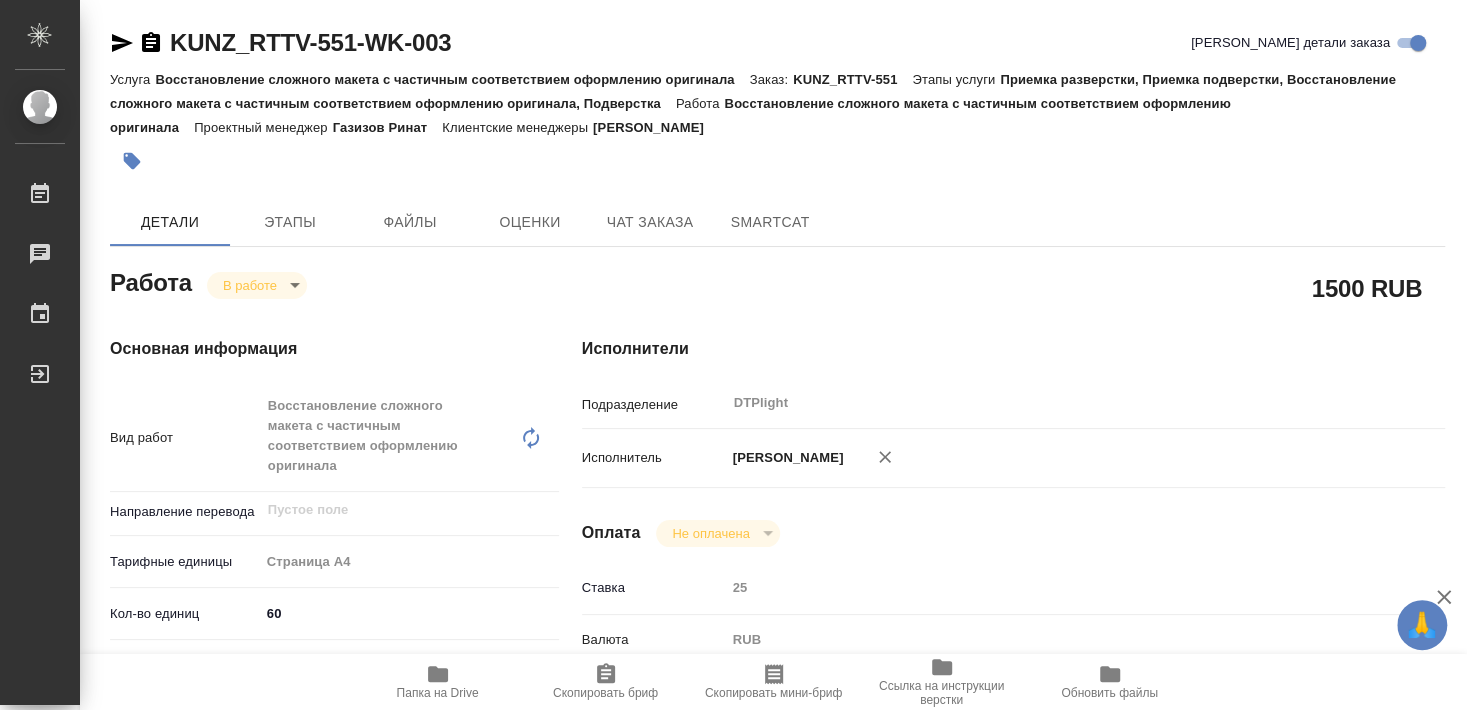 type on "x" 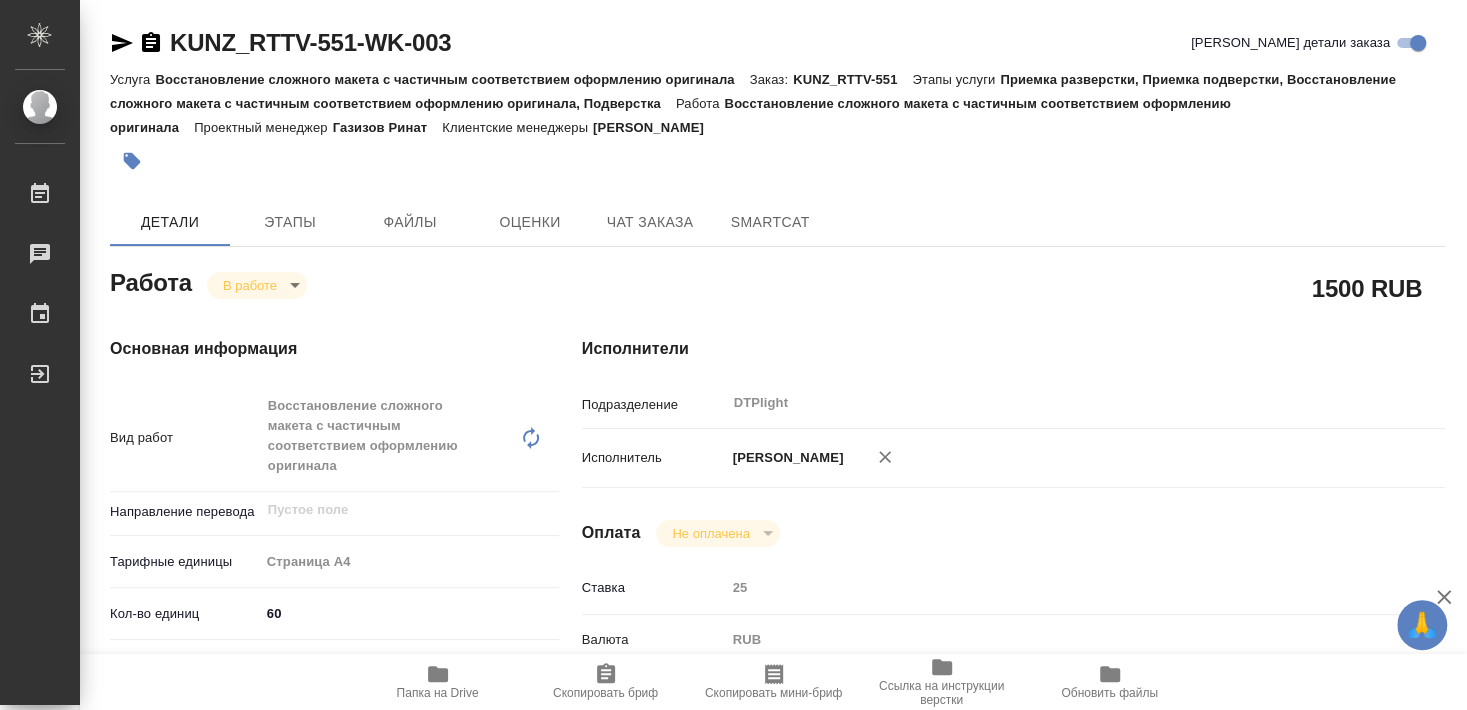 type on "x" 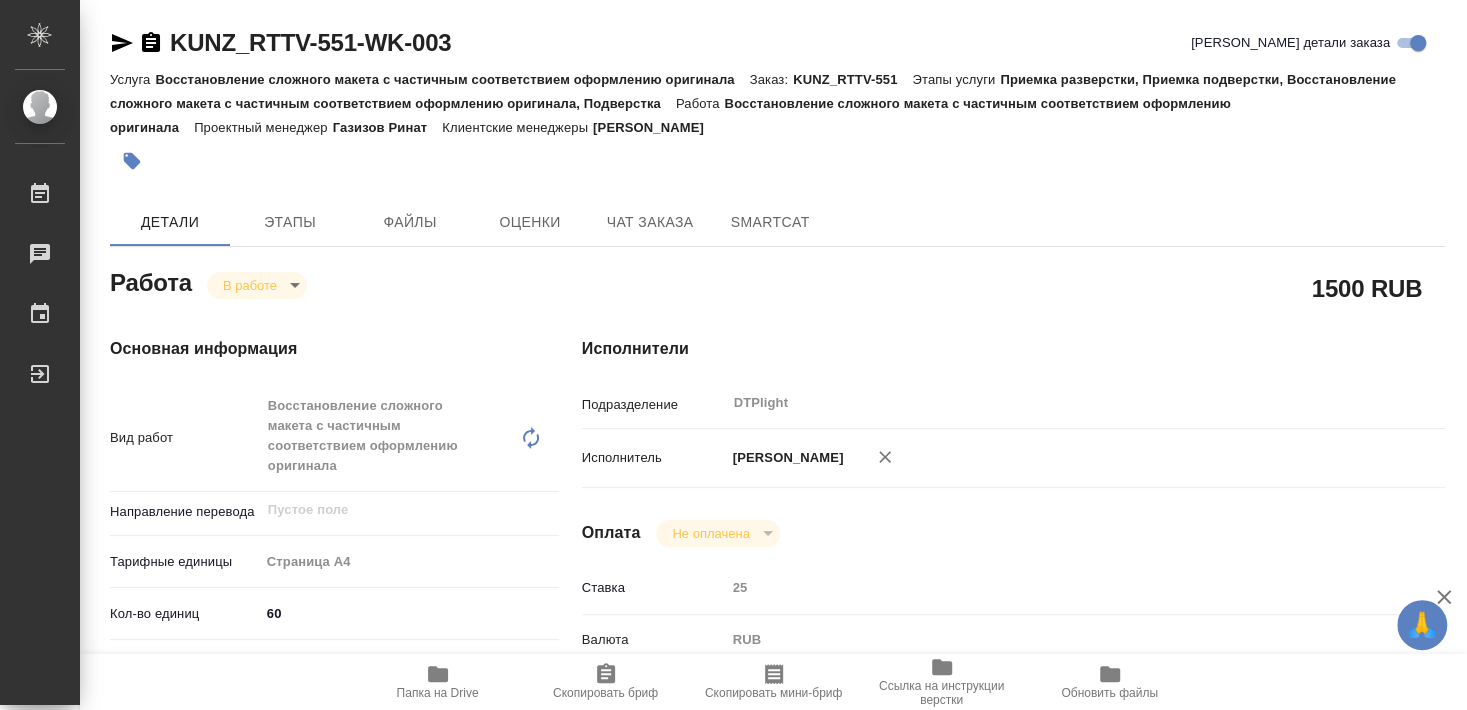 type on "x" 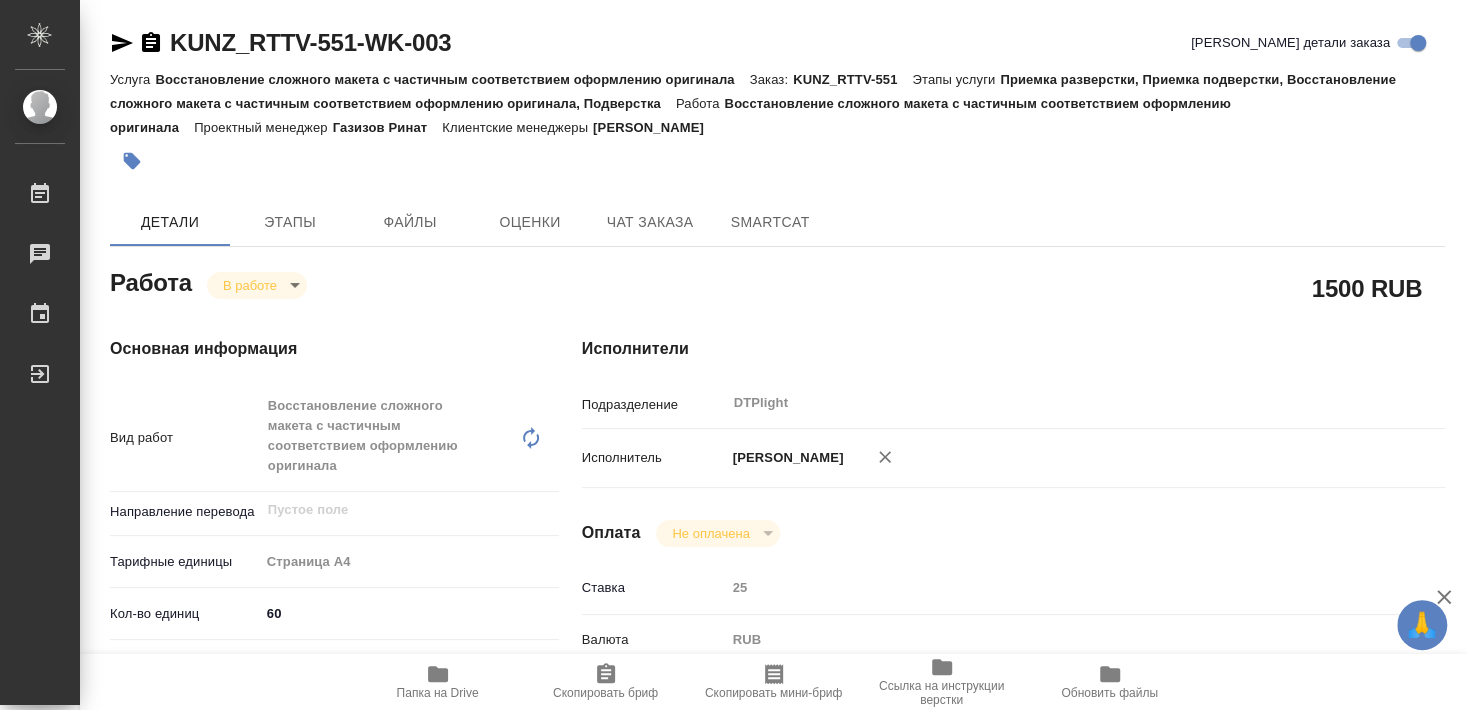 type on "x" 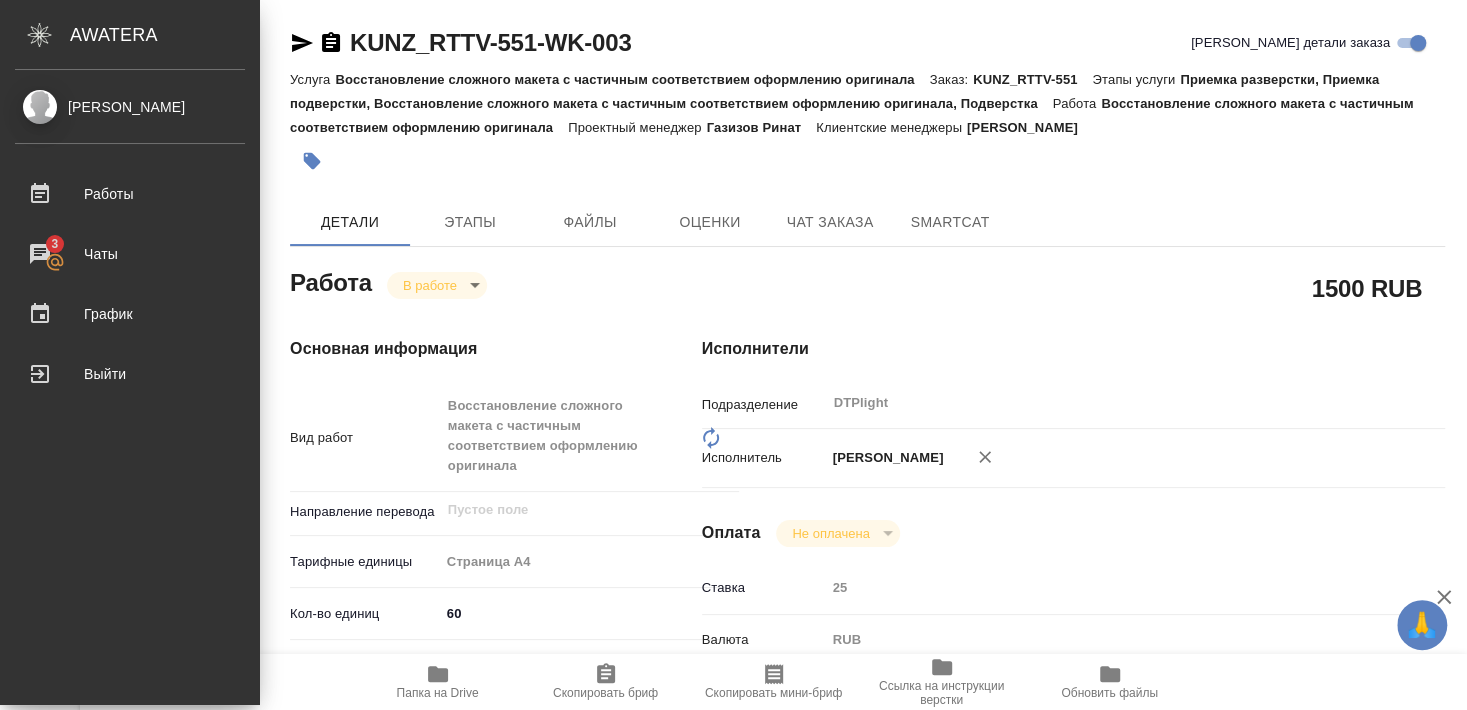 type on "x" 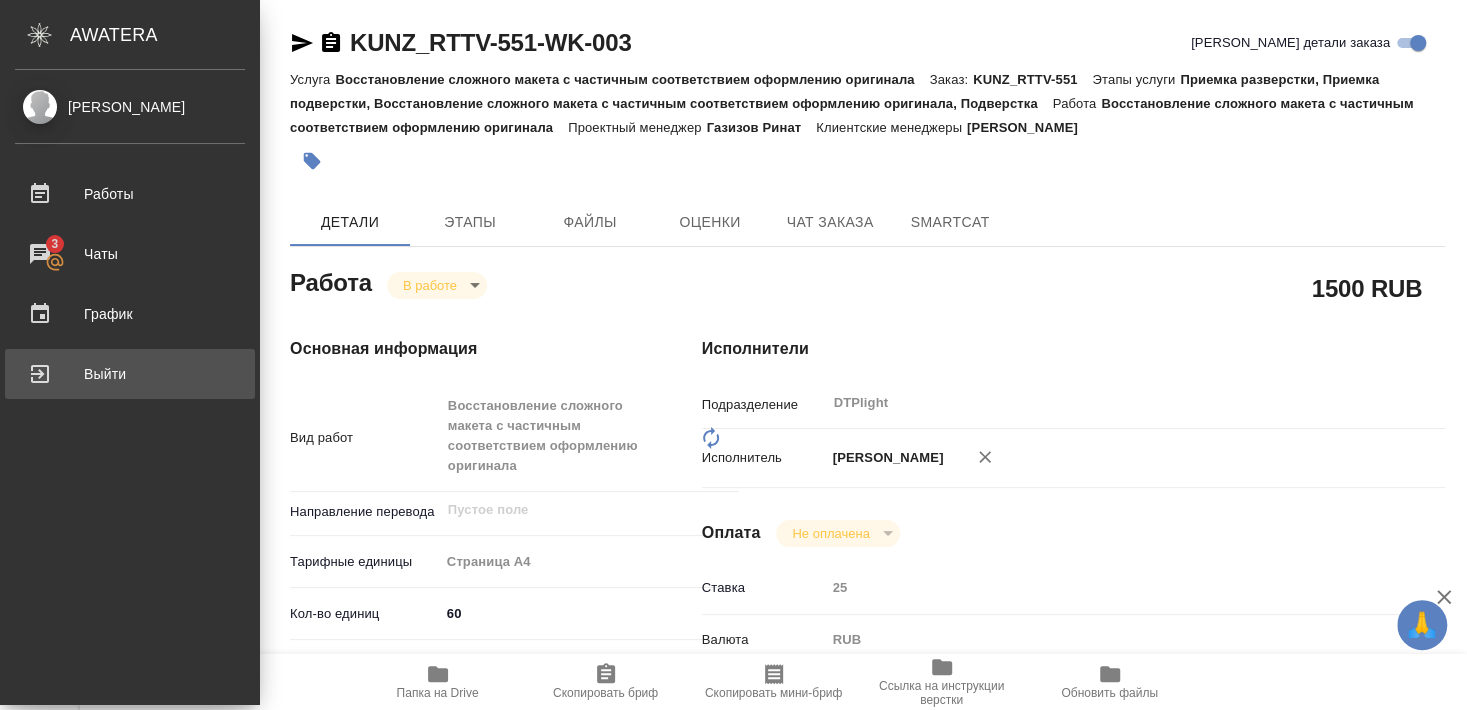 type on "x" 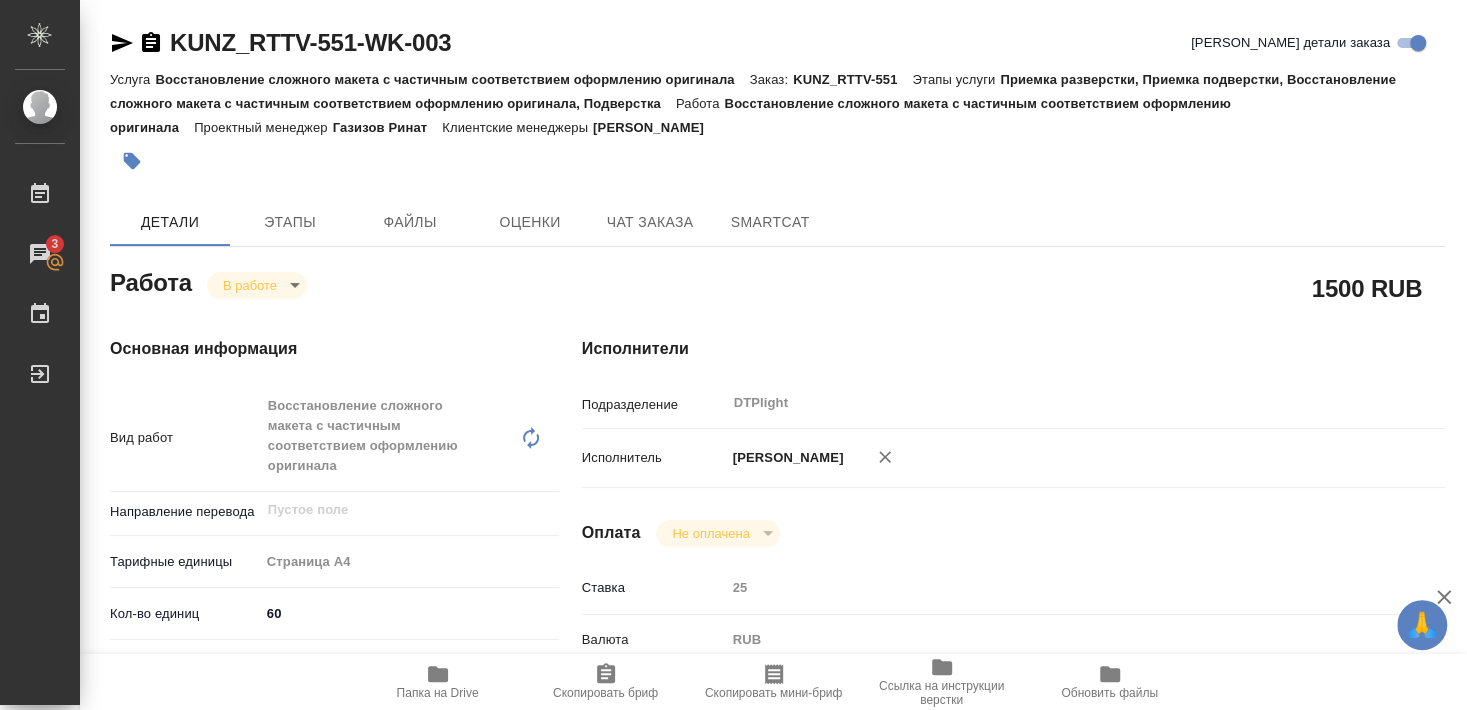 type on "x" 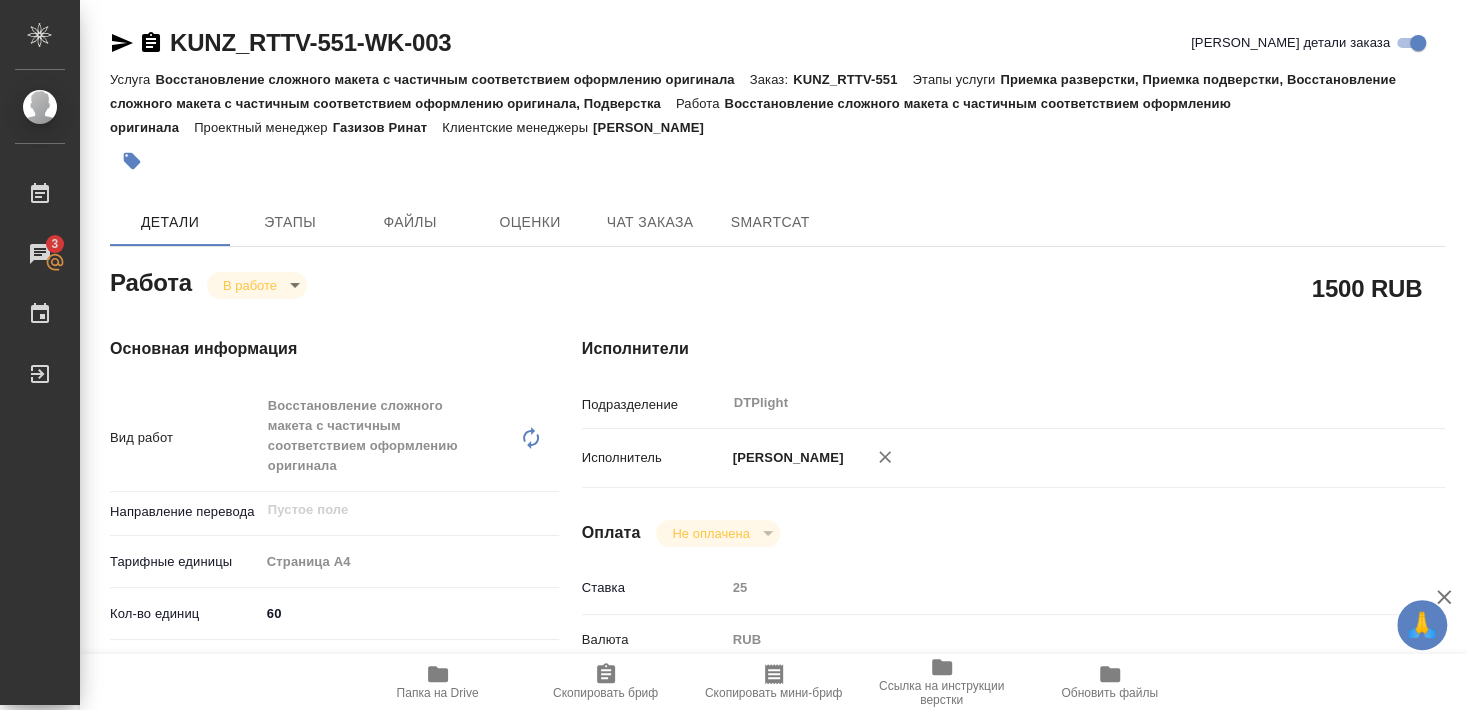 type on "x" 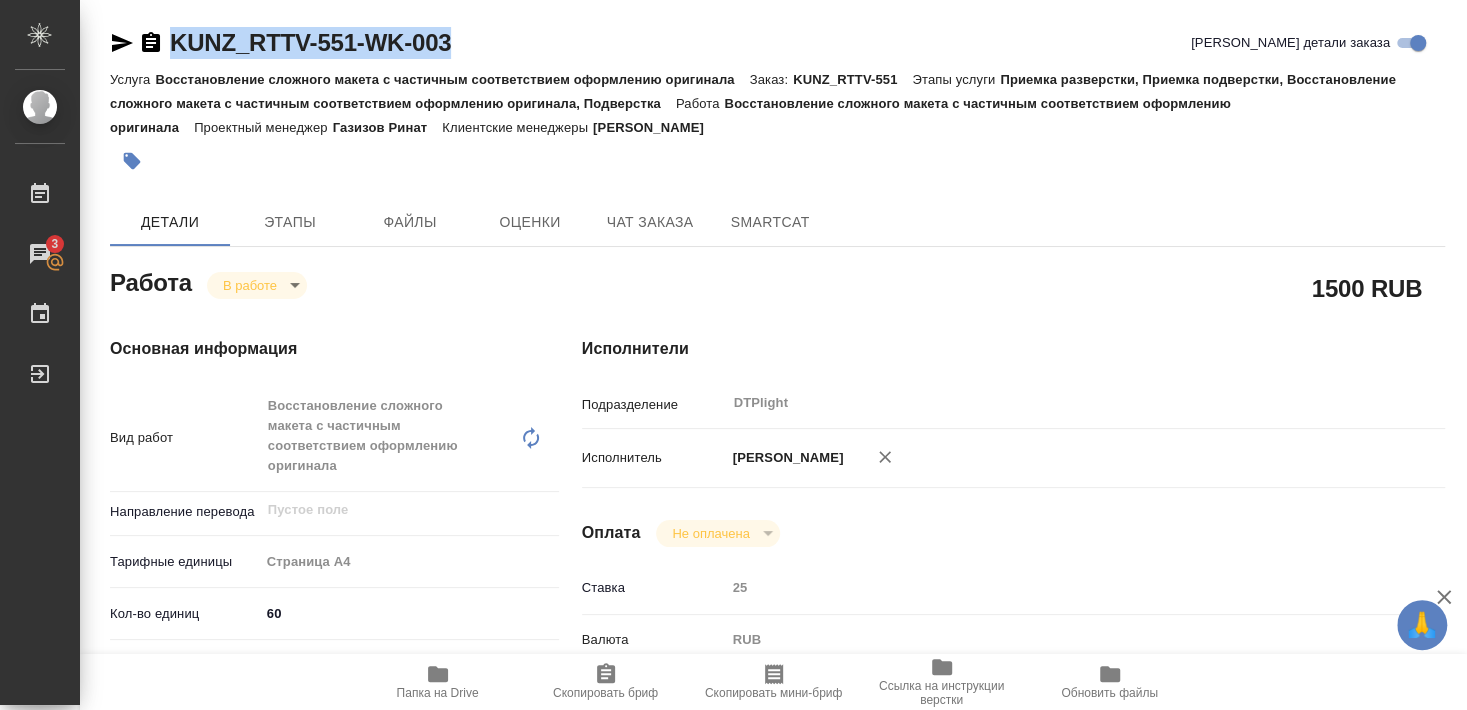 drag, startPoint x: 171, startPoint y: 61, endPoint x: 490, endPoint y: 55, distance: 319.05643 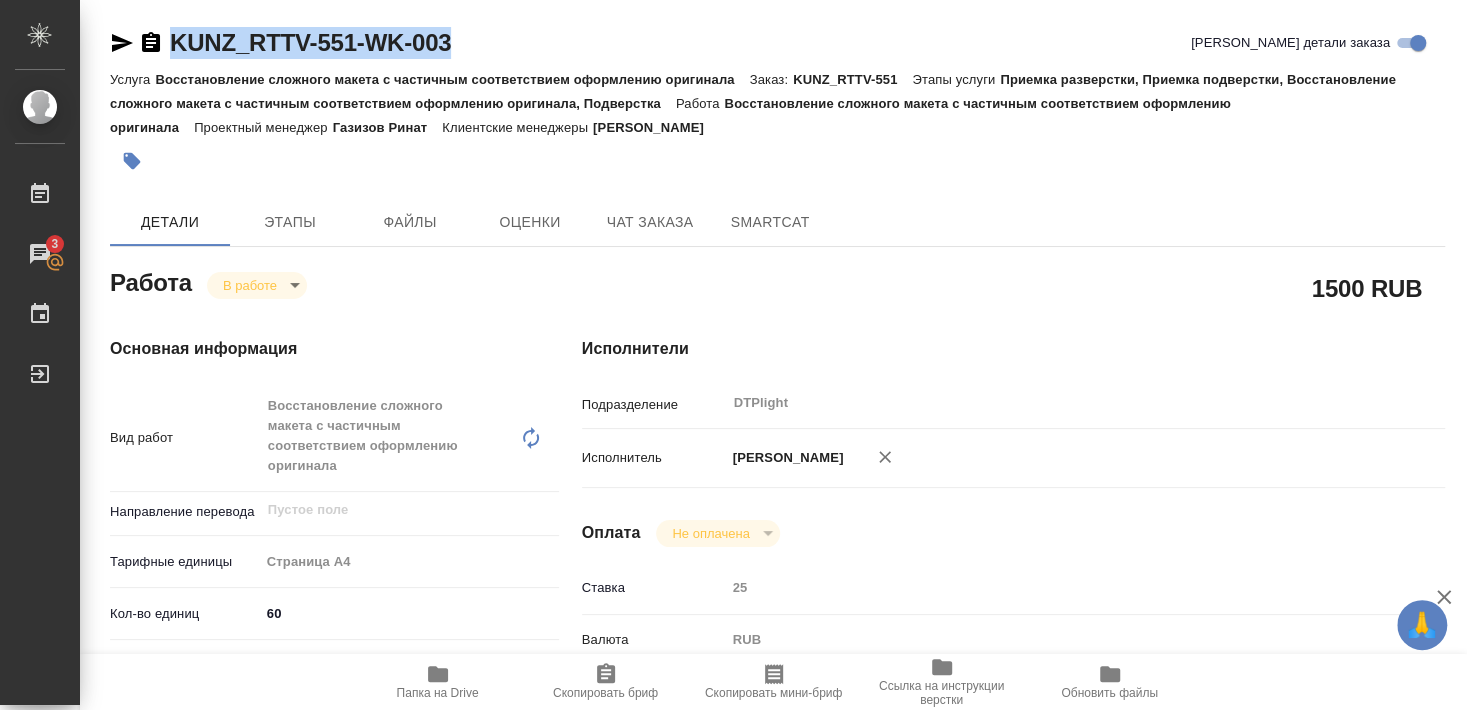type on "x" 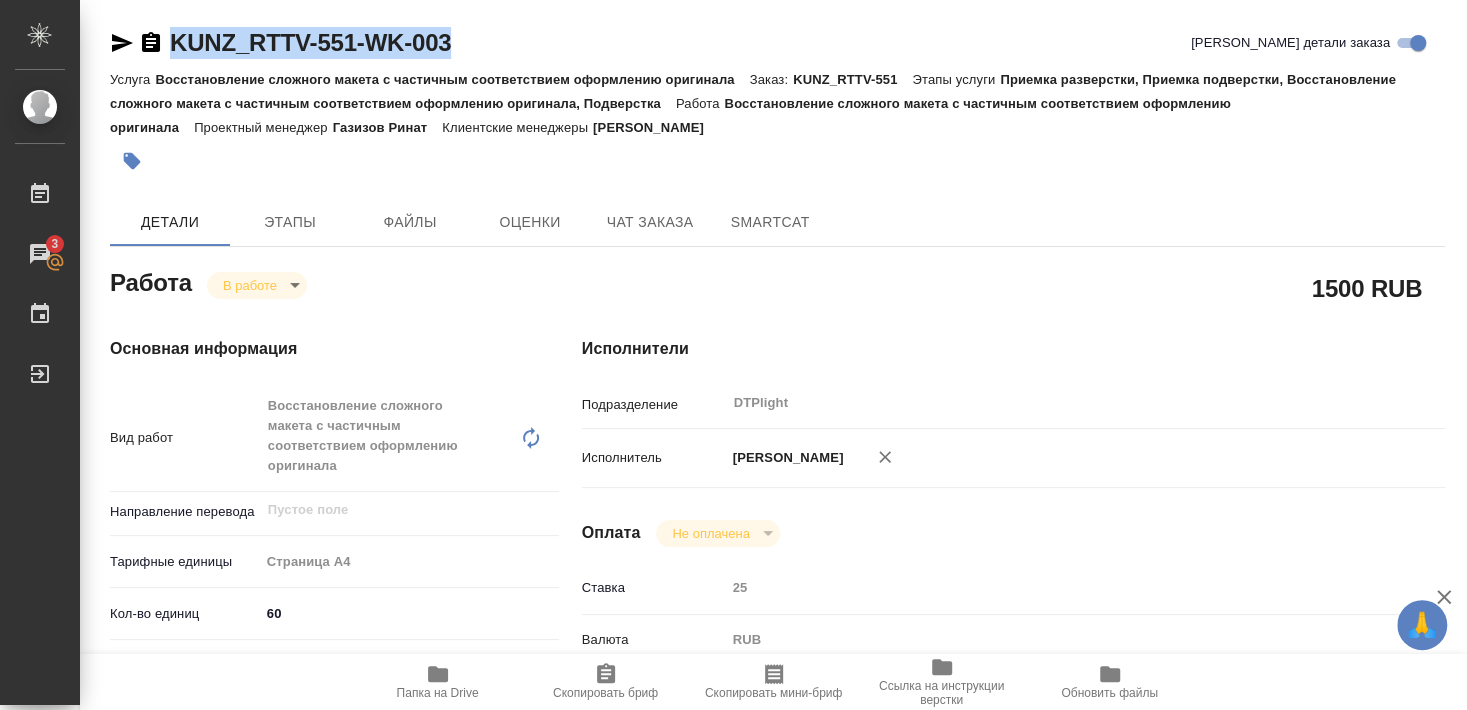 type on "x" 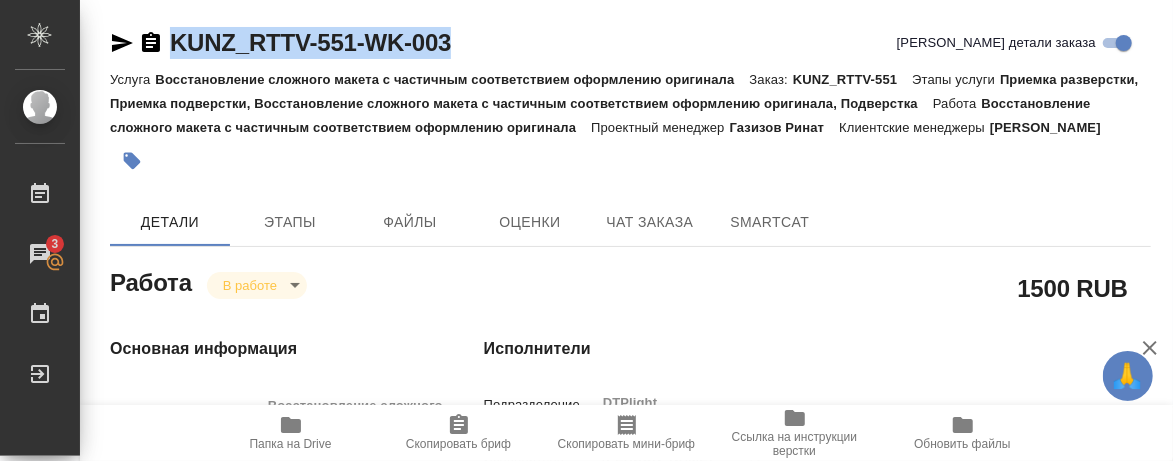 type on "x" 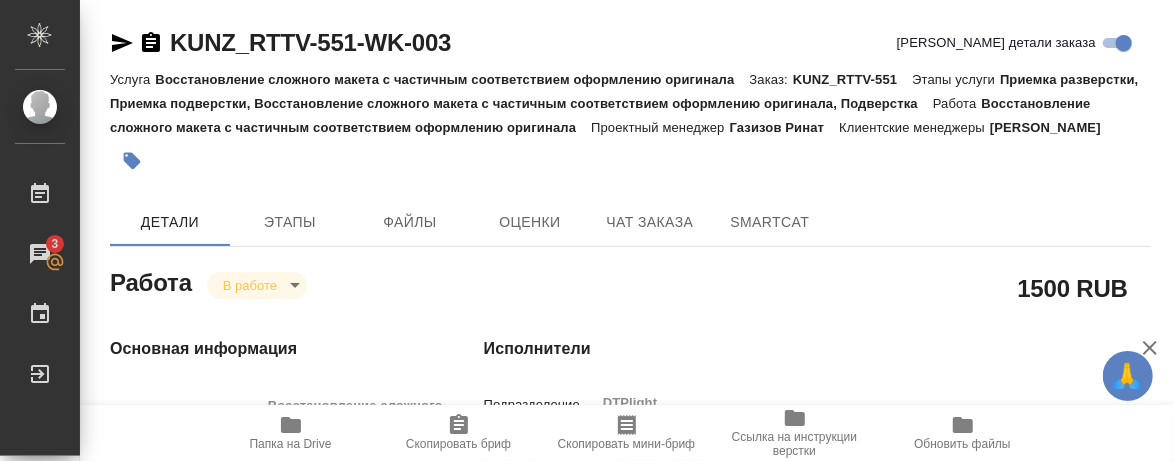 click at bounding box center [457, 161] 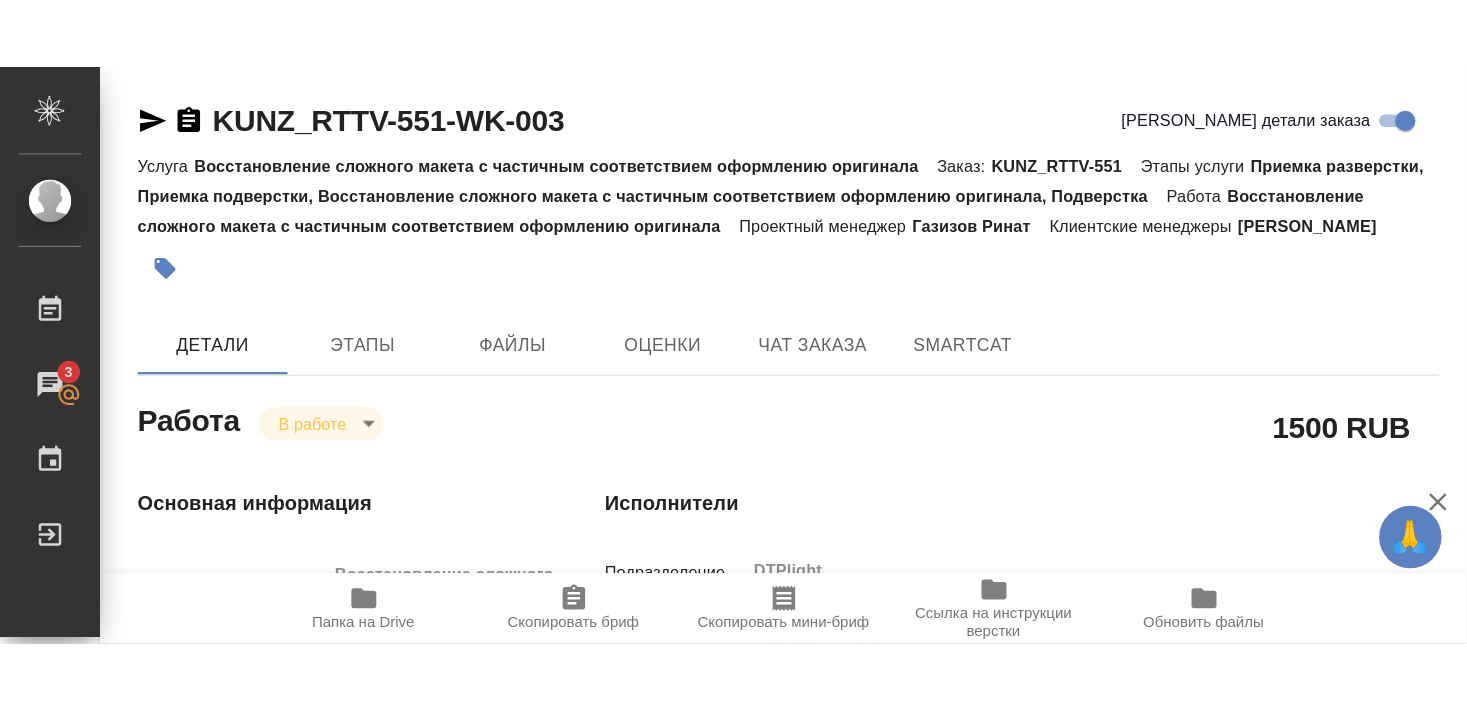 scroll, scrollTop: 216, scrollLeft: 0, axis: vertical 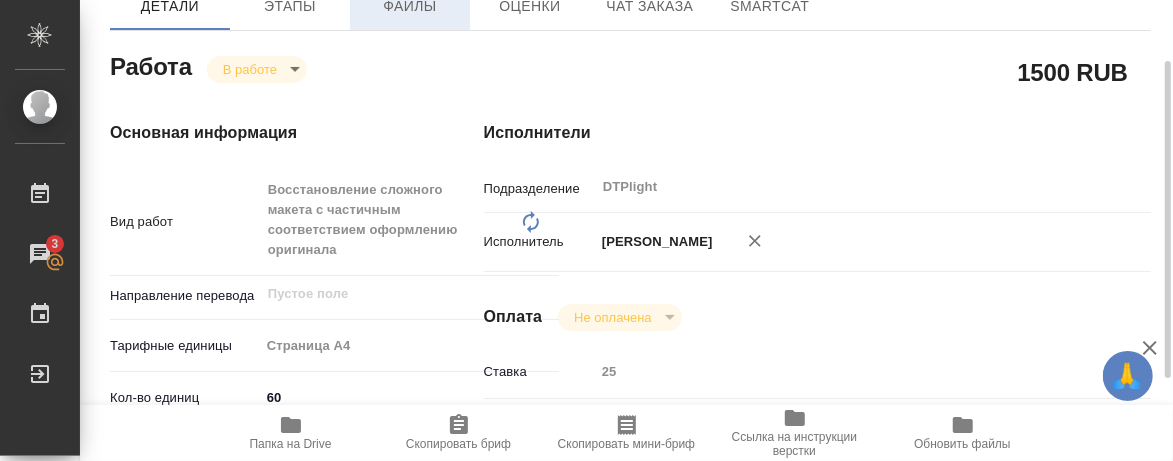 type on "x" 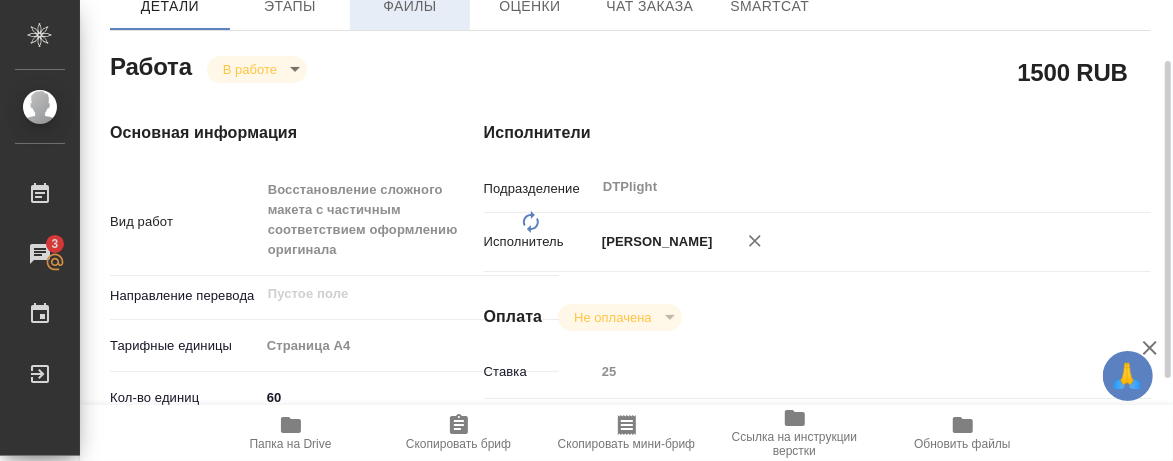 type on "x" 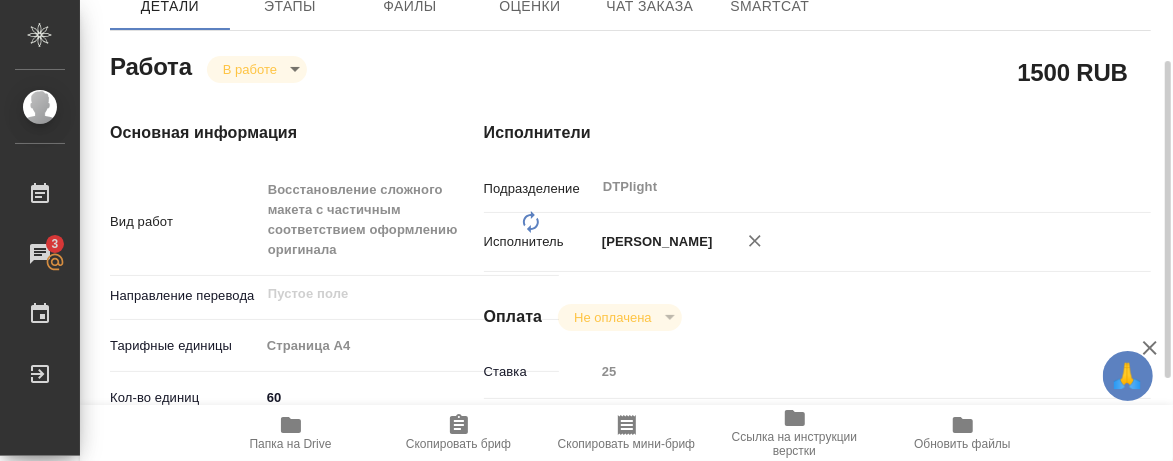 type on "x" 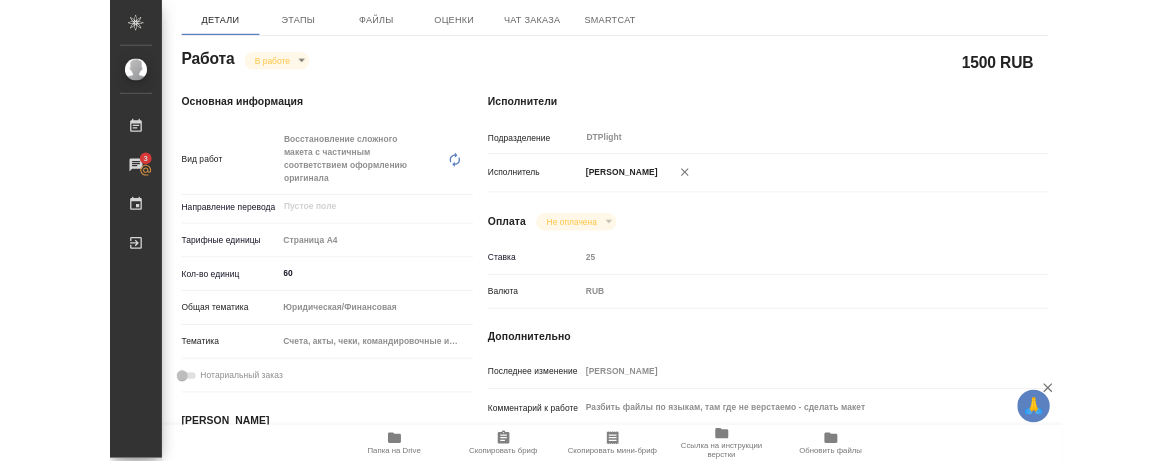scroll, scrollTop: 408, scrollLeft: 0, axis: vertical 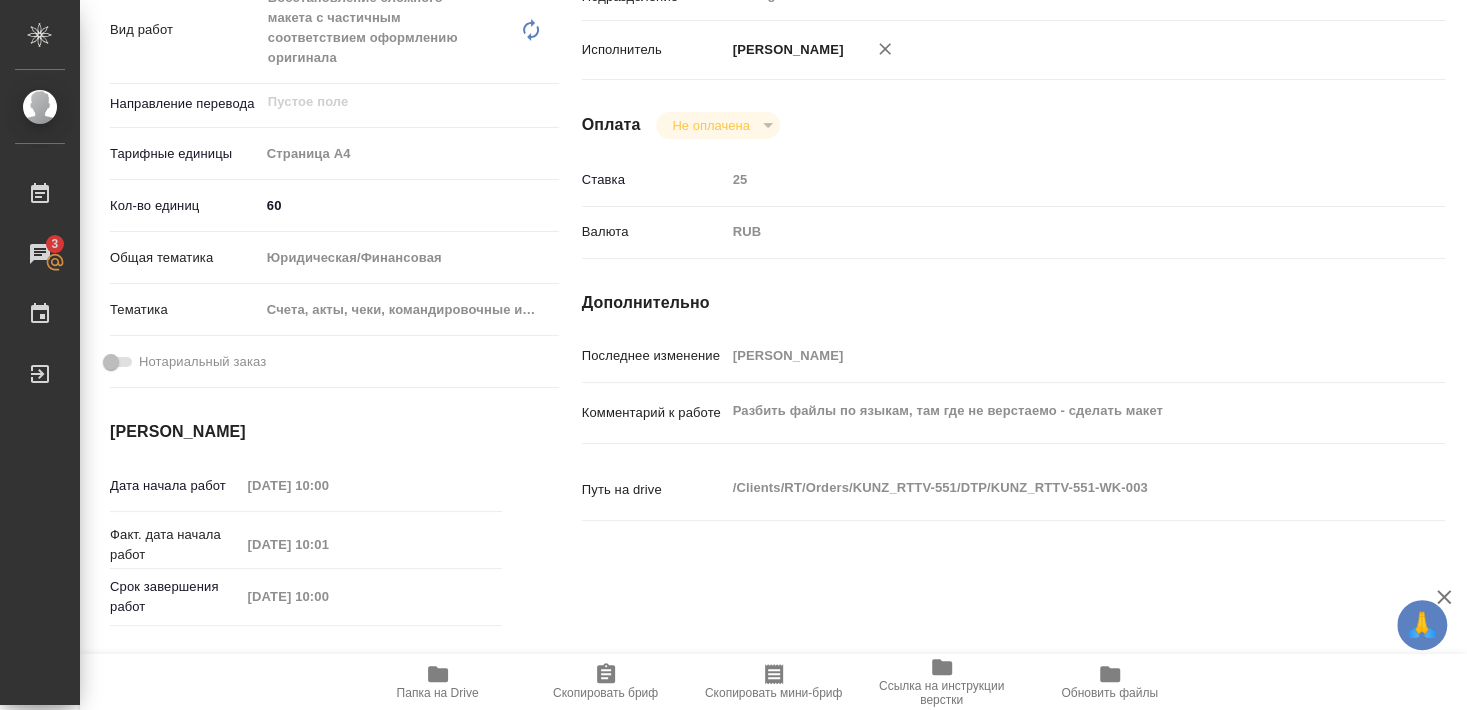 click 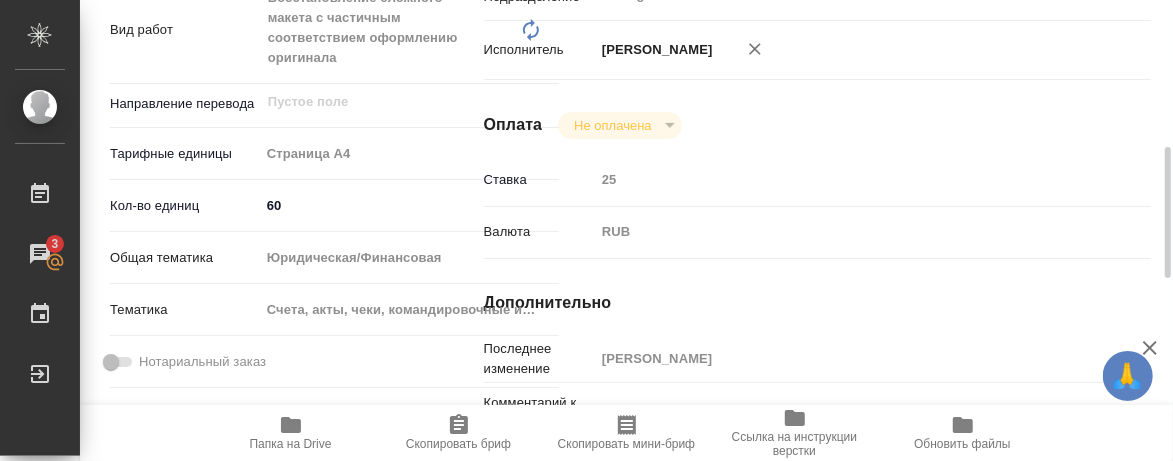 type on "x" 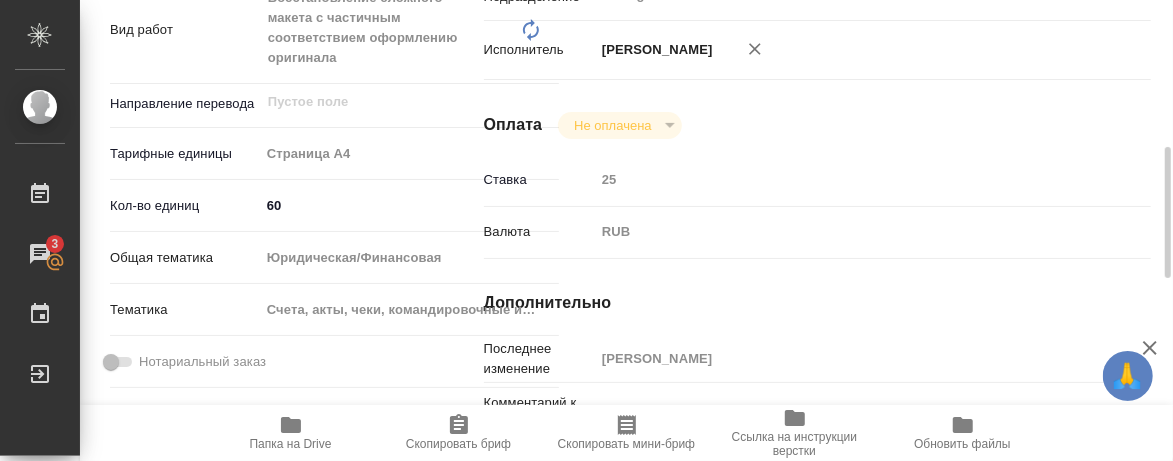 type on "x" 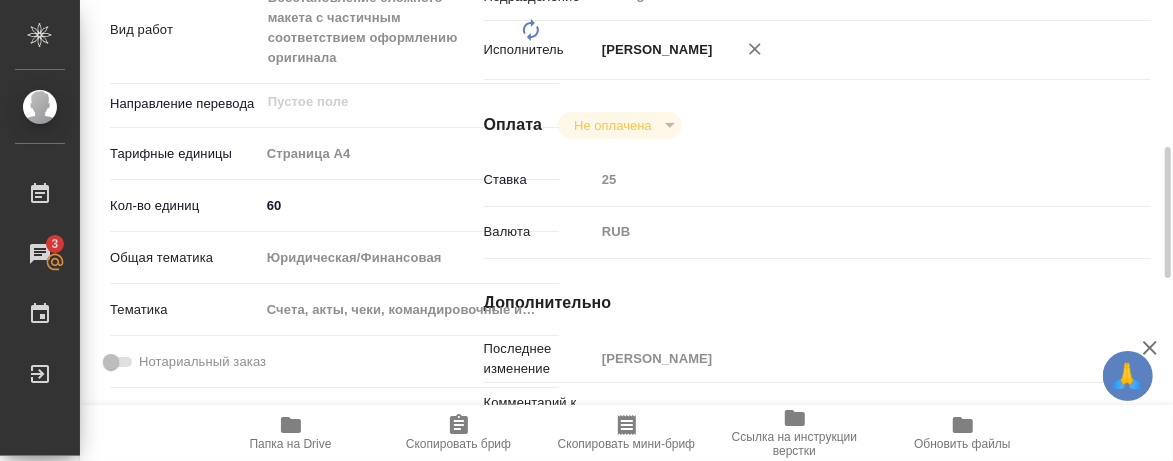 type on "x" 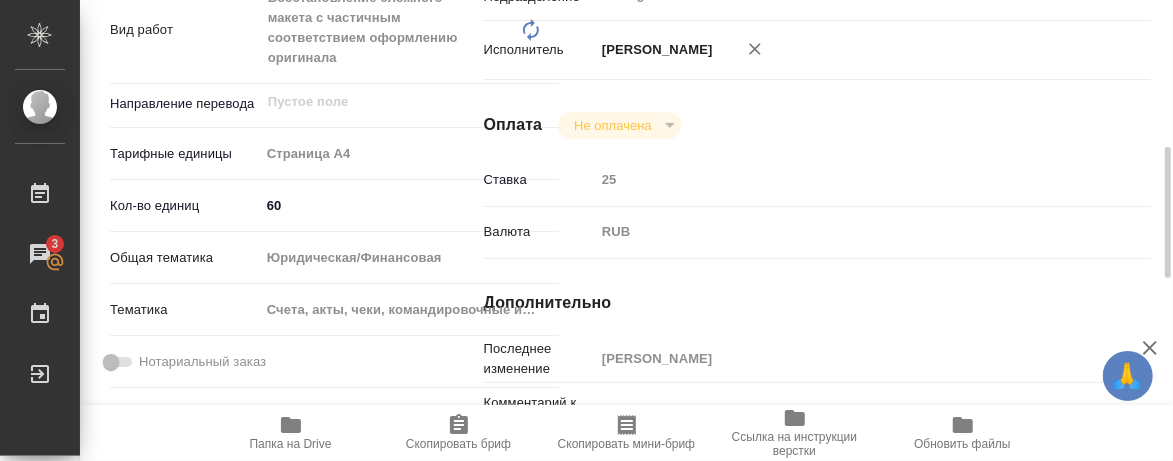 type on "x" 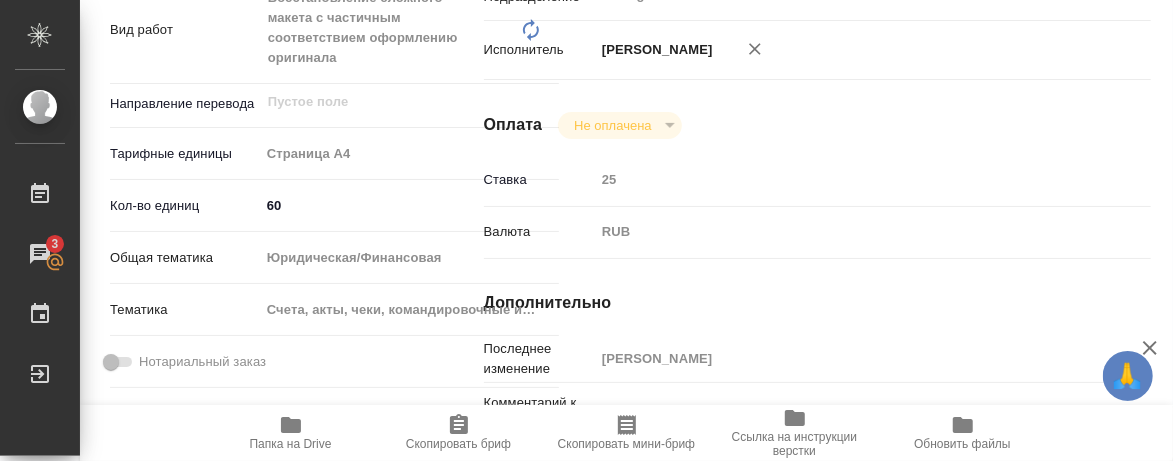 type on "x" 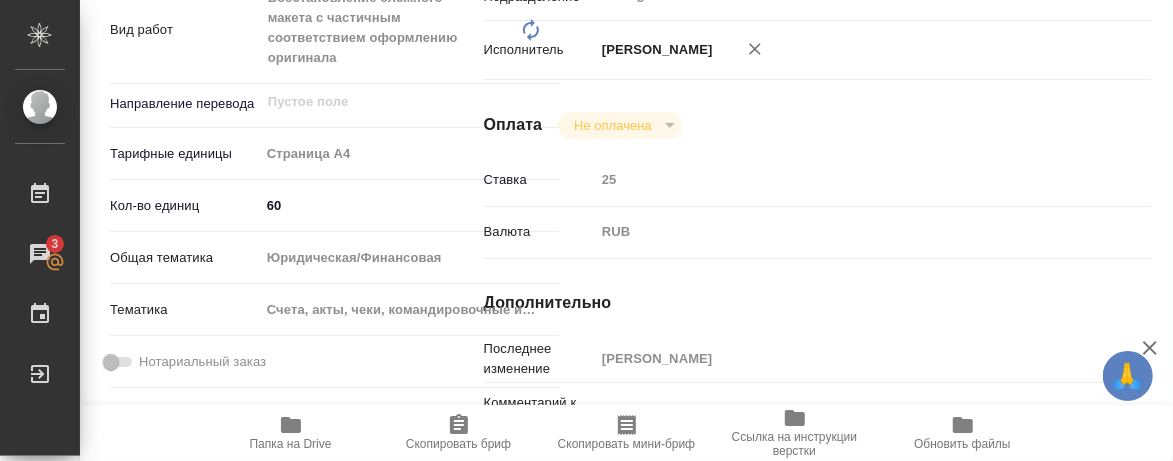 type on "x" 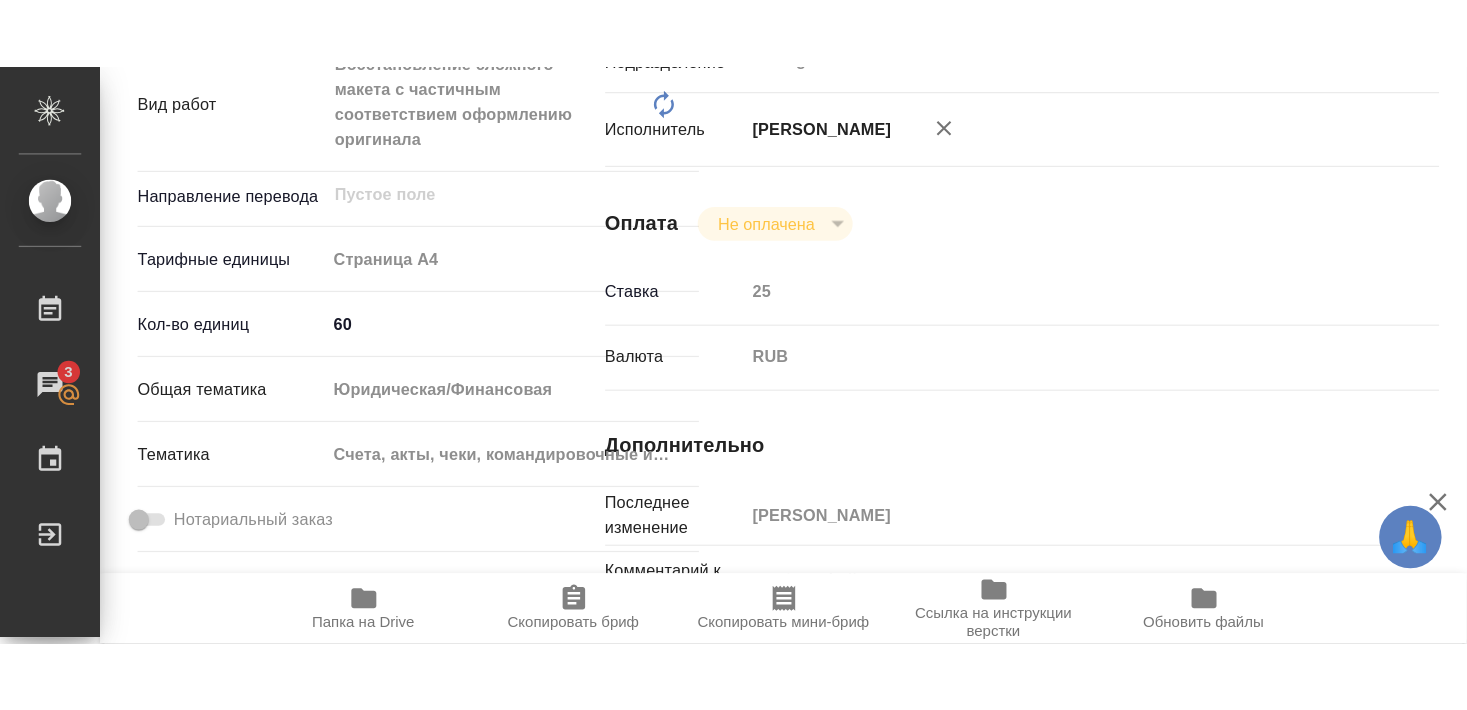 scroll, scrollTop: 432, scrollLeft: 0, axis: vertical 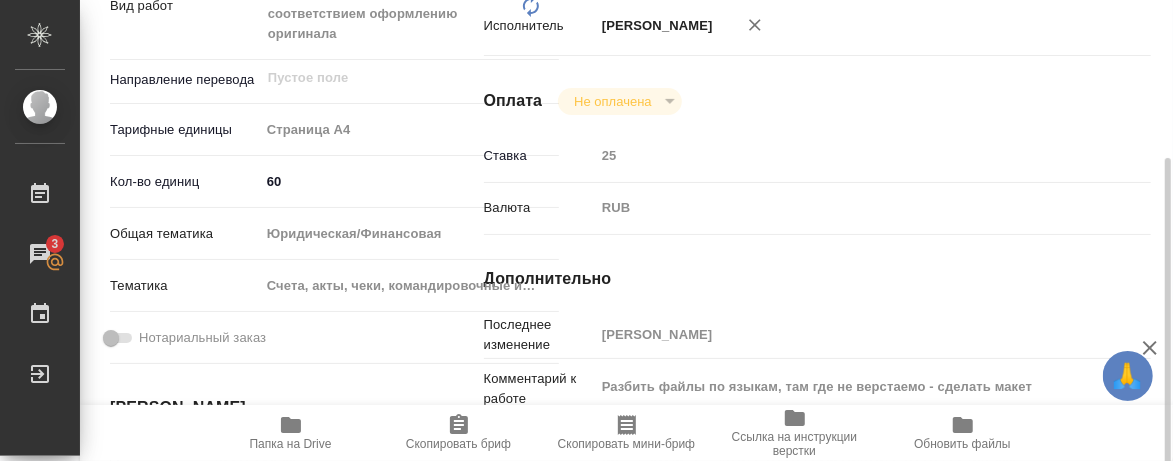 type on "x" 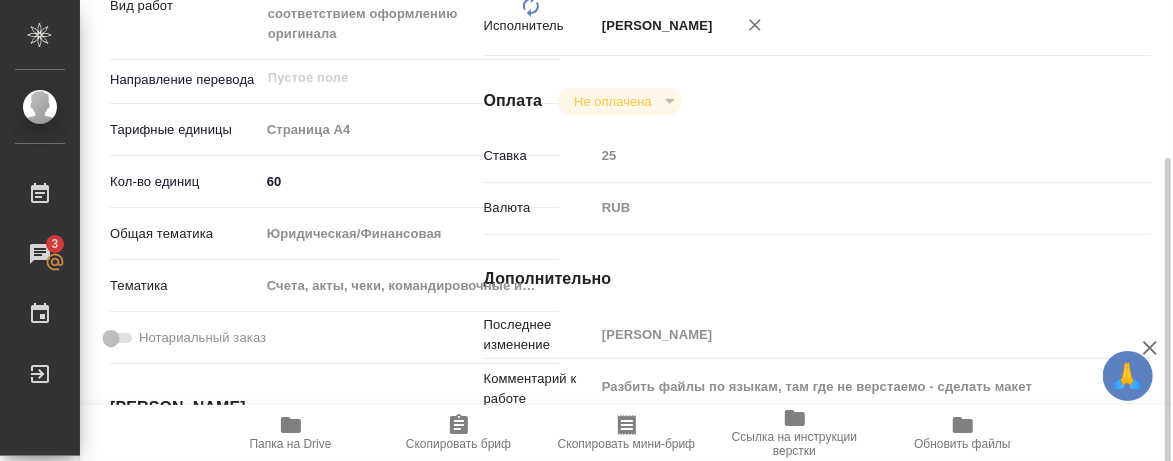 type on "x" 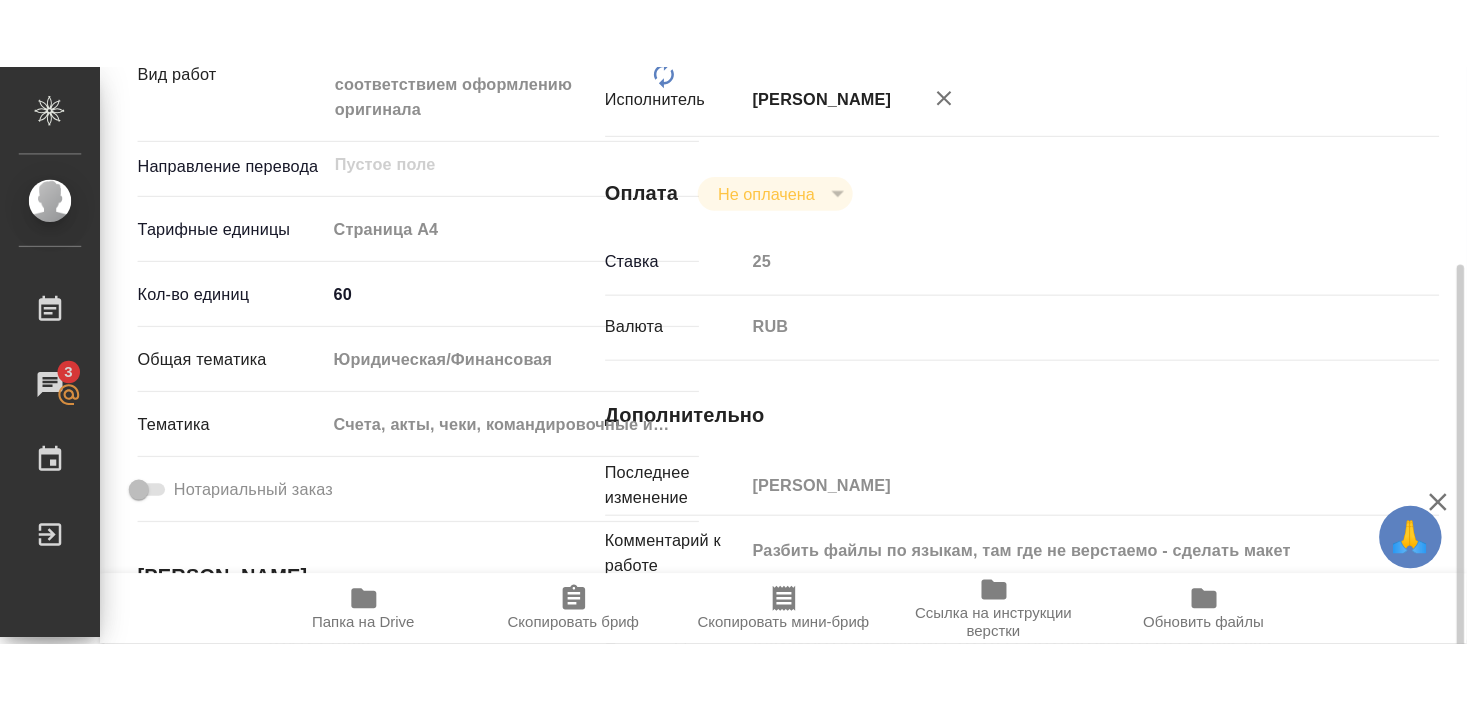 scroll, scrollTop: 408, scrollLeft: 0, axis: vertical 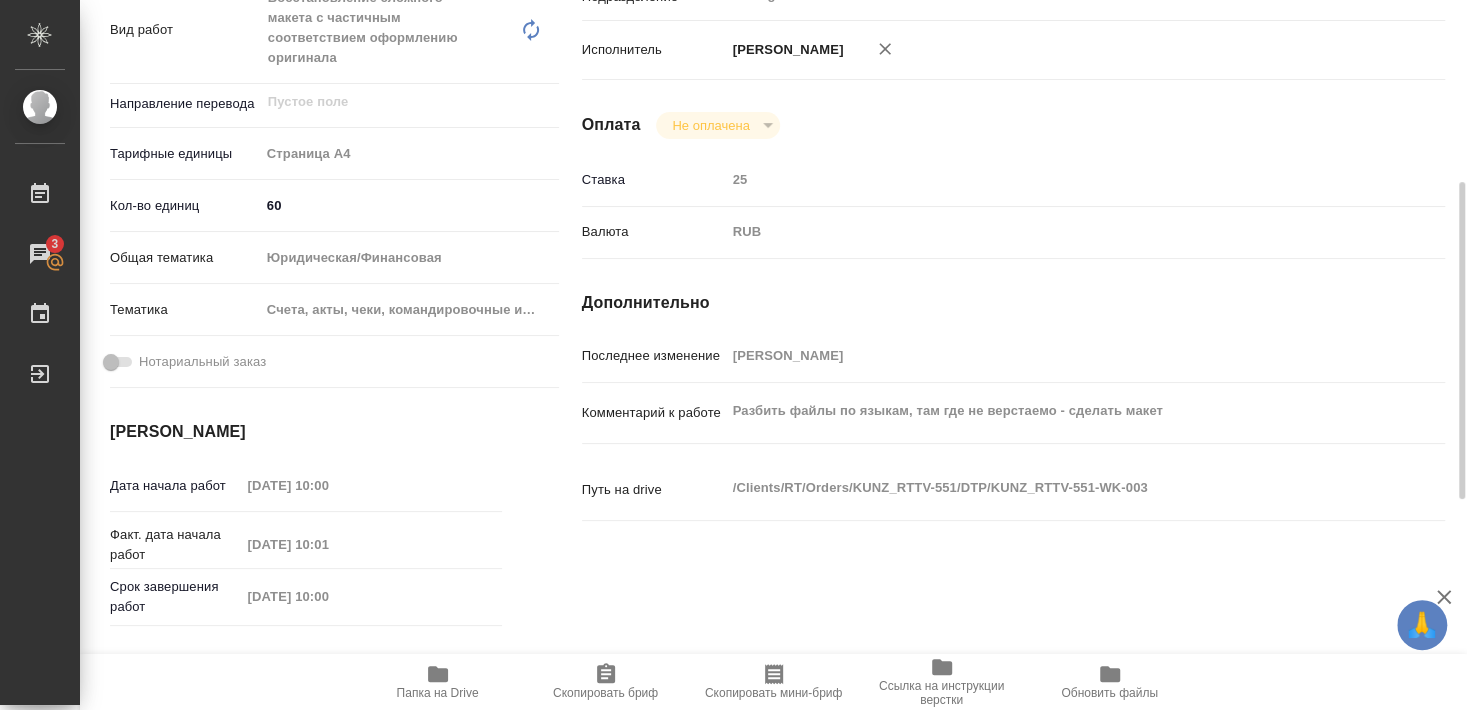 type on "x" 